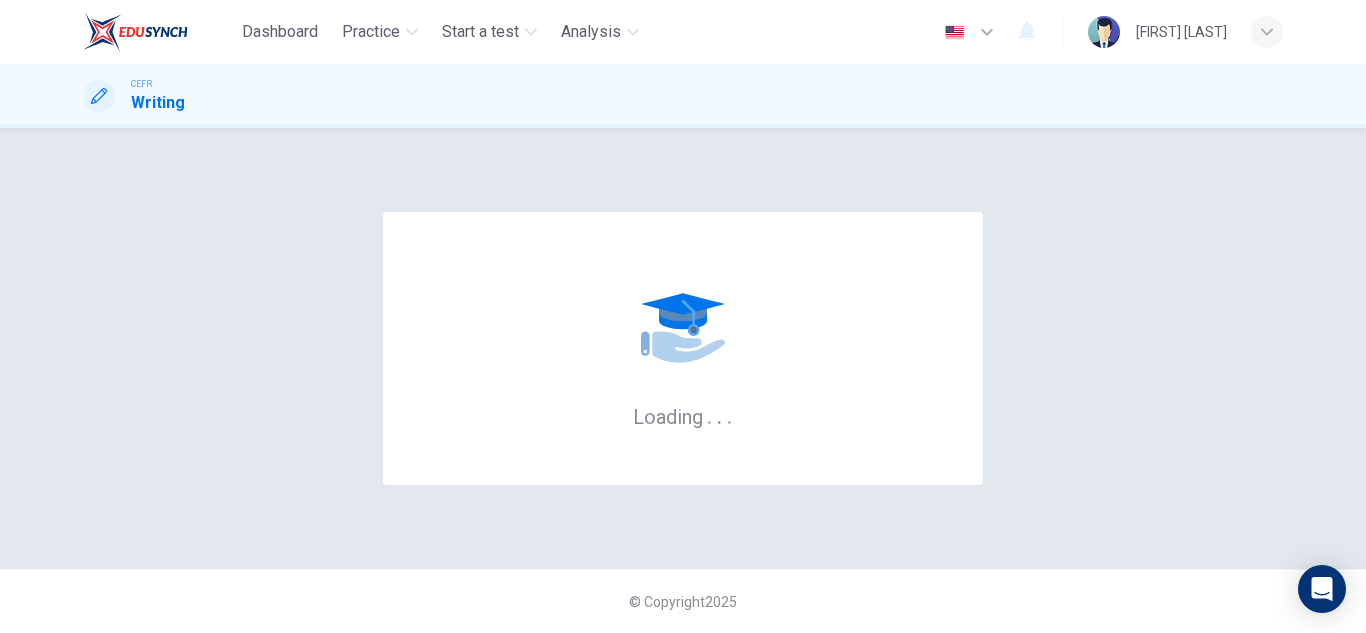 scroll, scrollTop: 0, scrollLeft: 0, axis: both 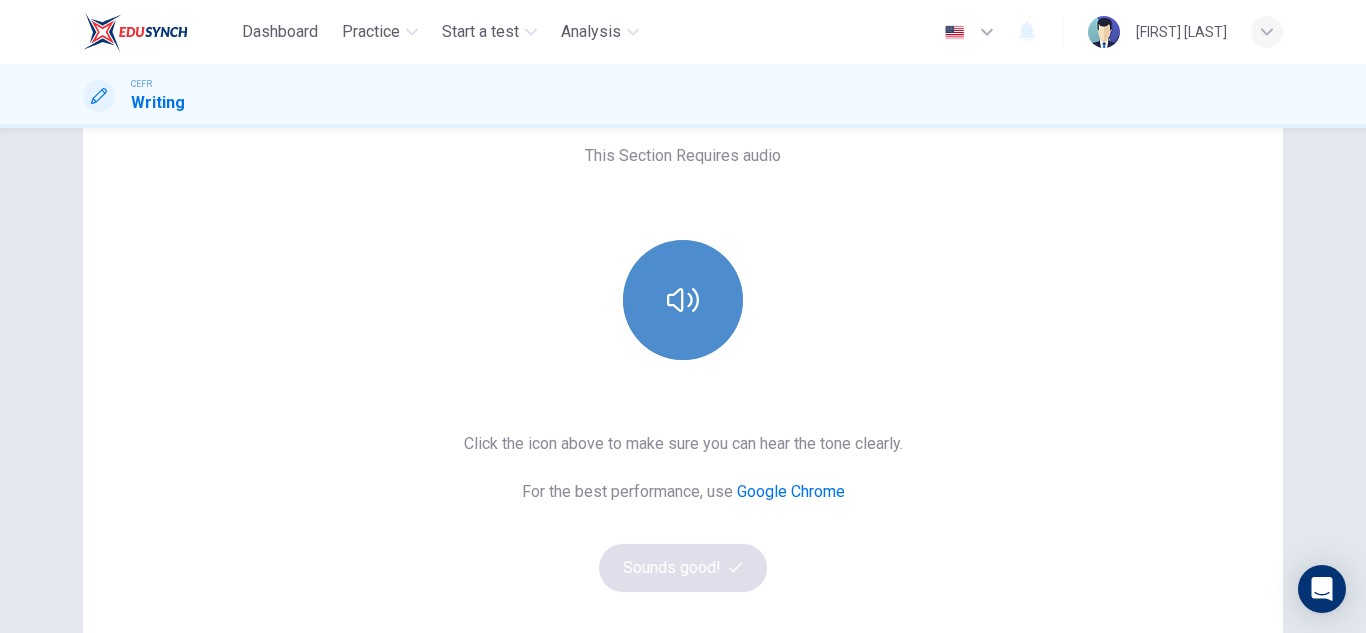 click at bounding box center [683, 300] 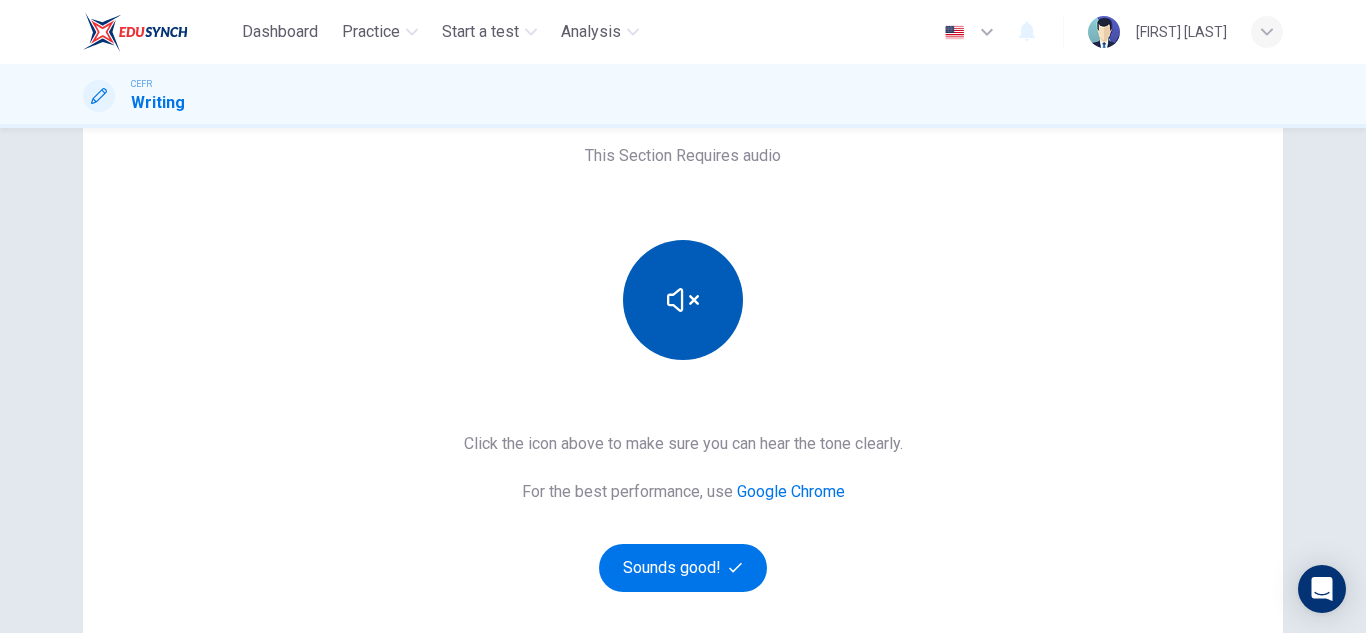 type 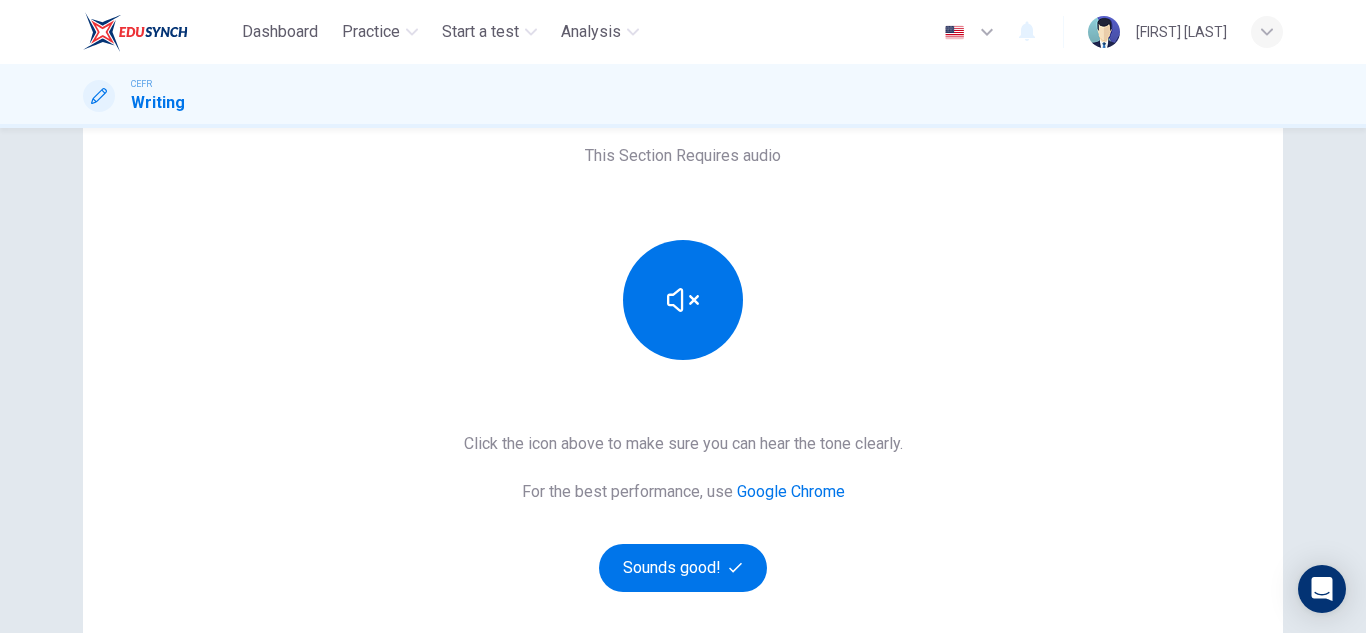 scroll, scrollTop: 261, scrollLeft: 0, axis: vertical 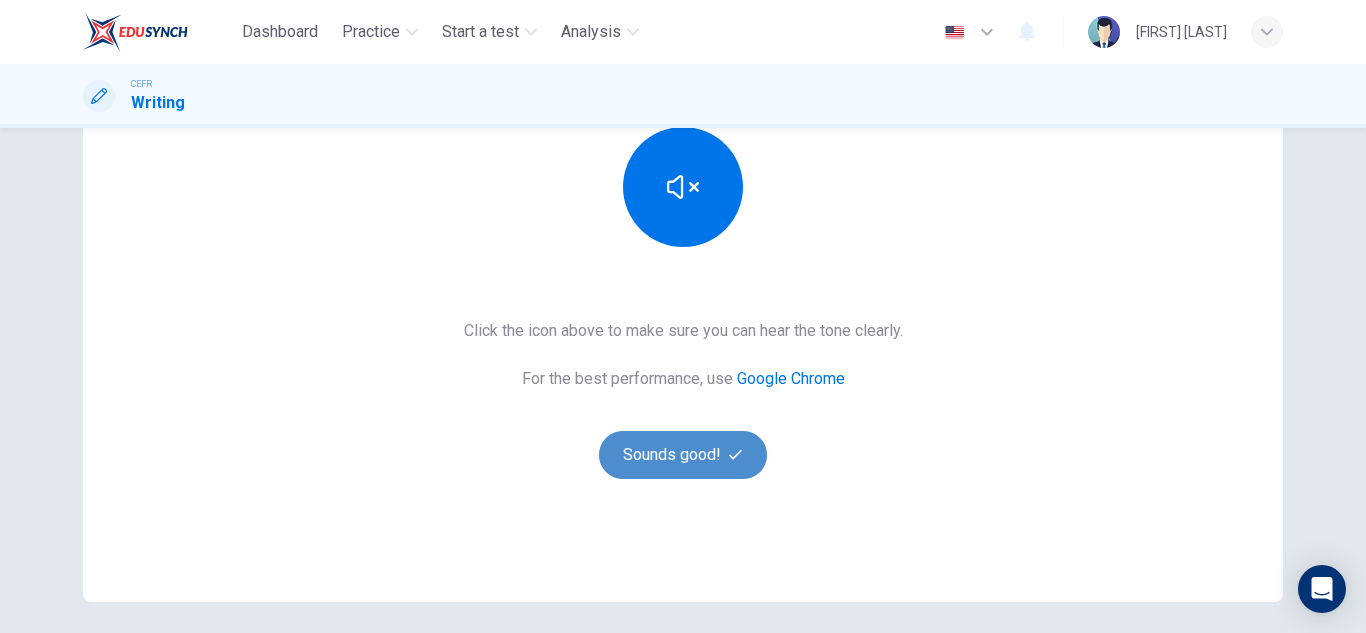 click on "Sounds good!" at bounding box center [683, 455] 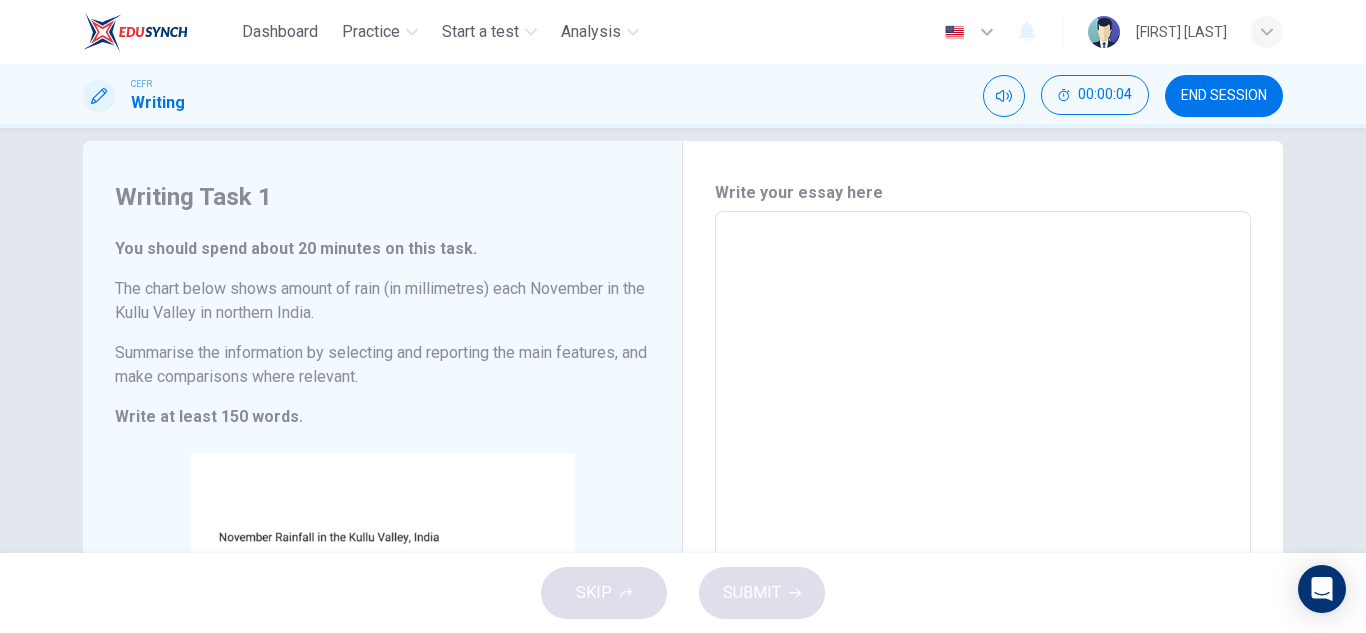 scroll, scrollTop: 26, scrollLeft: 0, axis: vertical 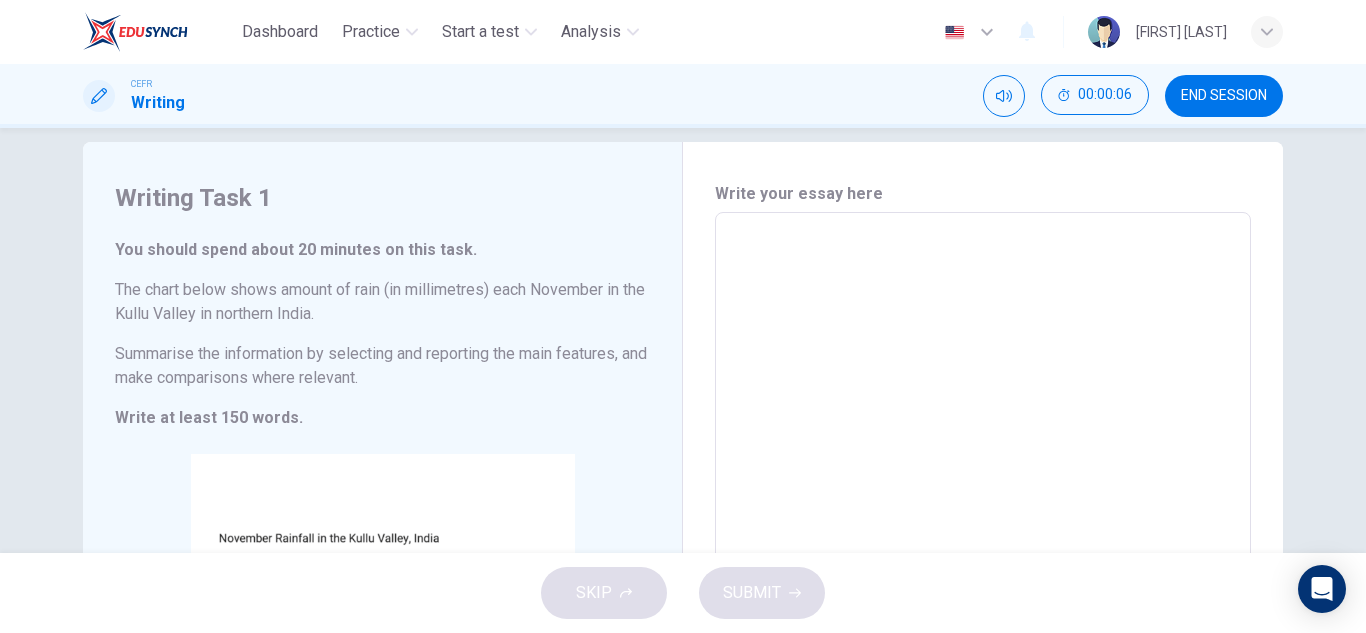 click at bounding box center [983, 508] 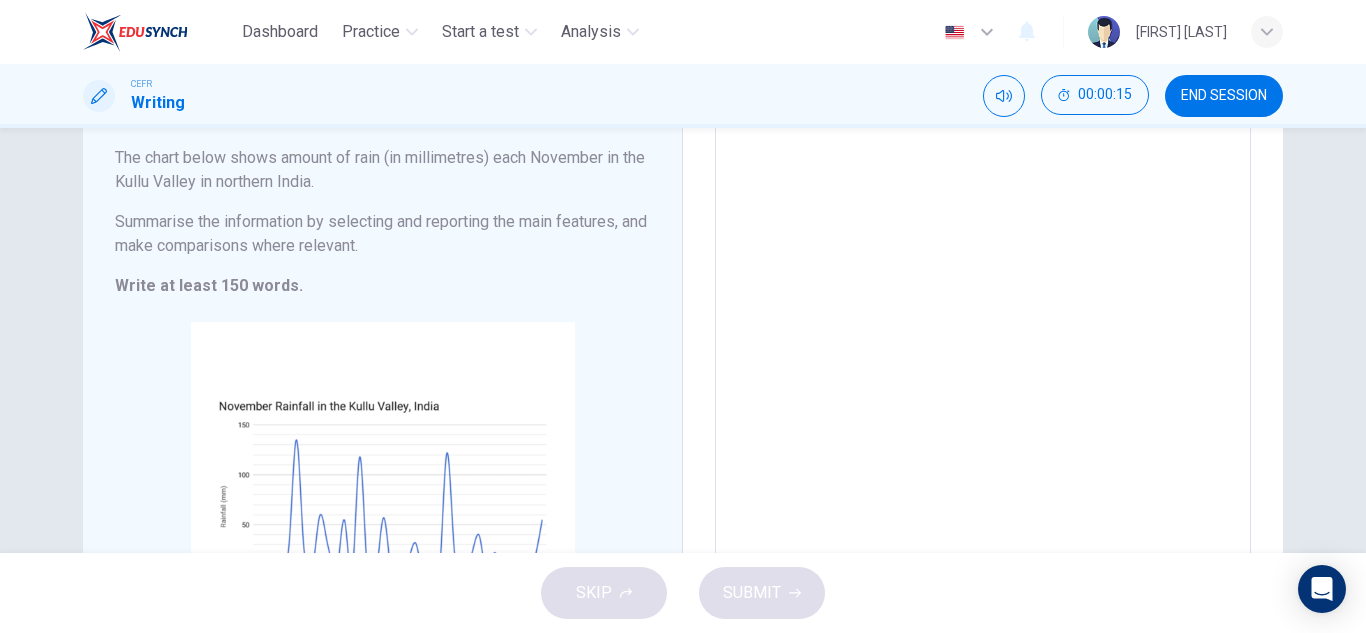 scroll, scrollTop: 194, scrollLeft: 0, axis: vertical 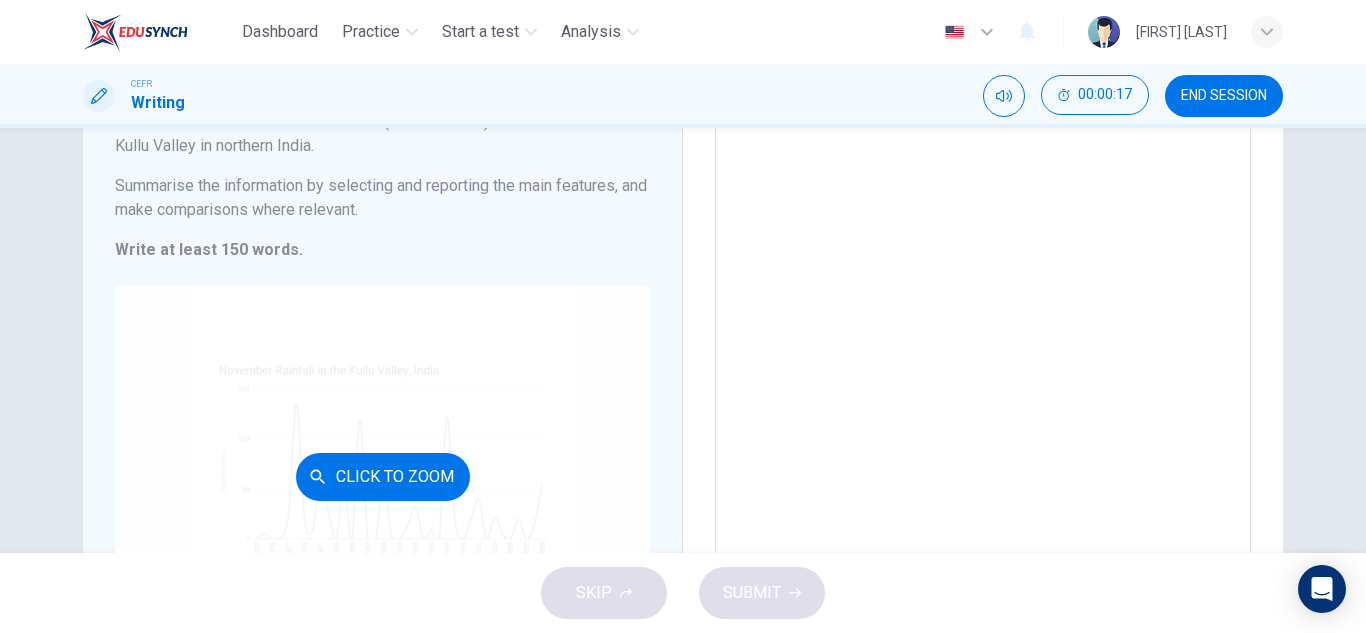 click on "Click to Zoom" at bounding box center (382, 476) 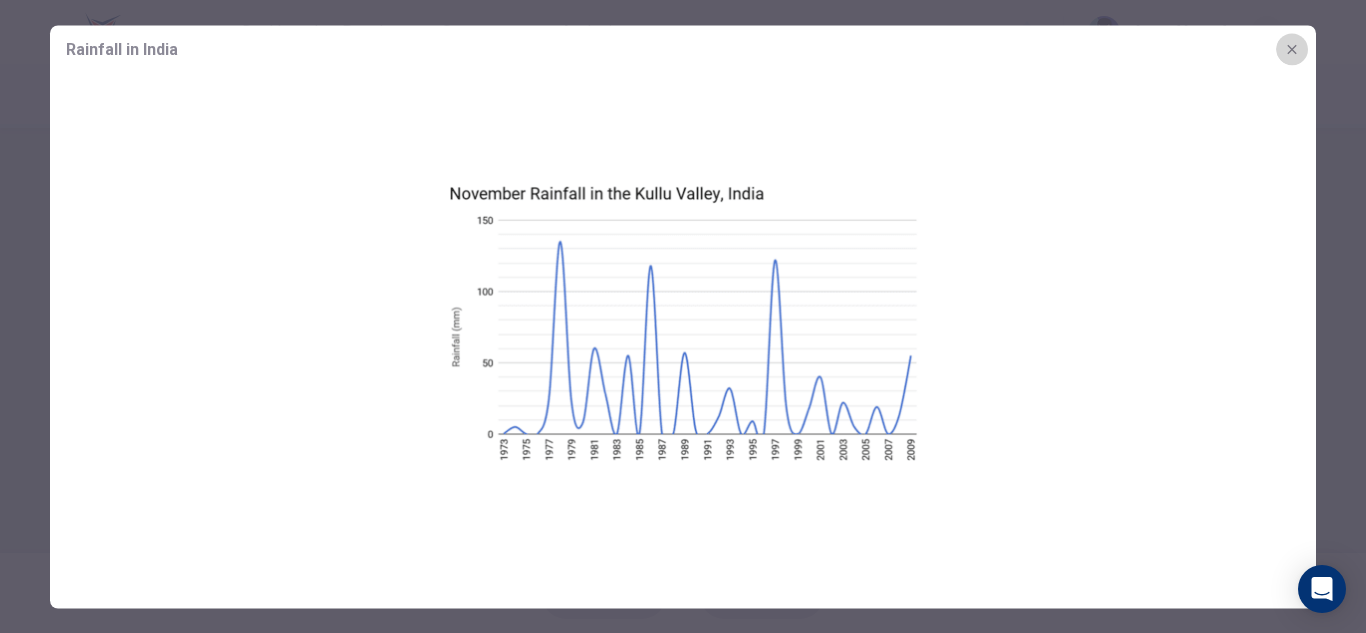 click at bounding box center (1292, 49) 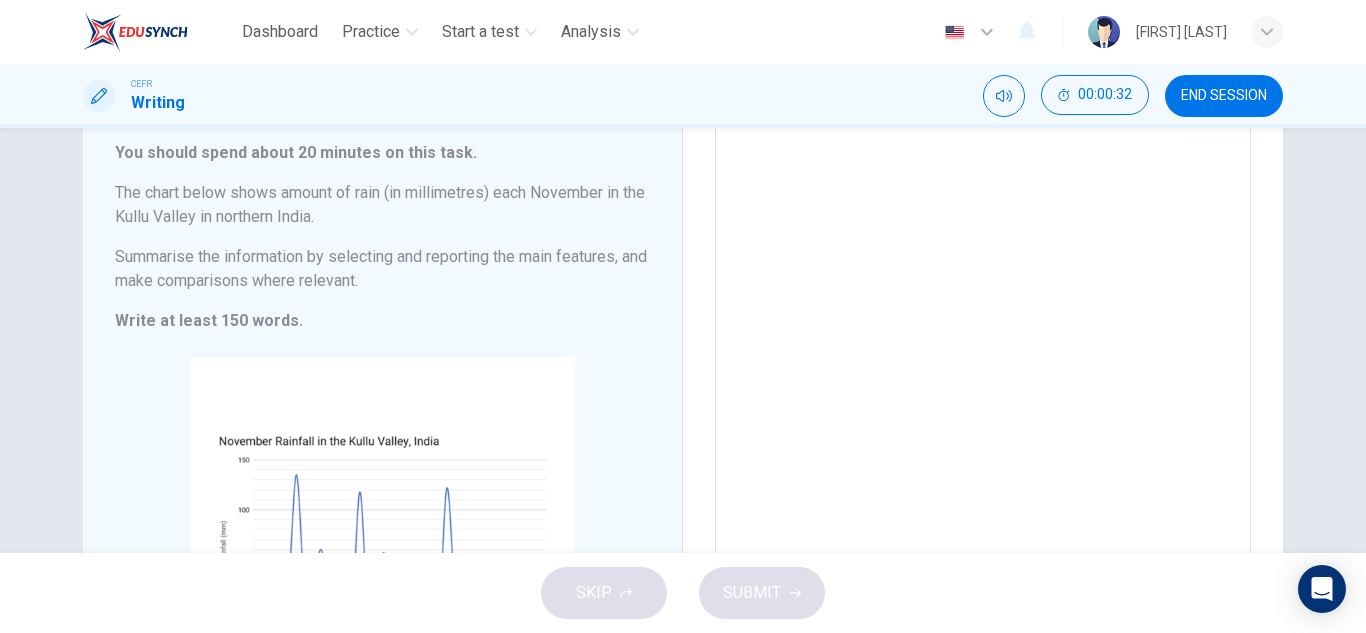 scroll, scrollTop: 122, scrollLeft: 0, axis: vertical 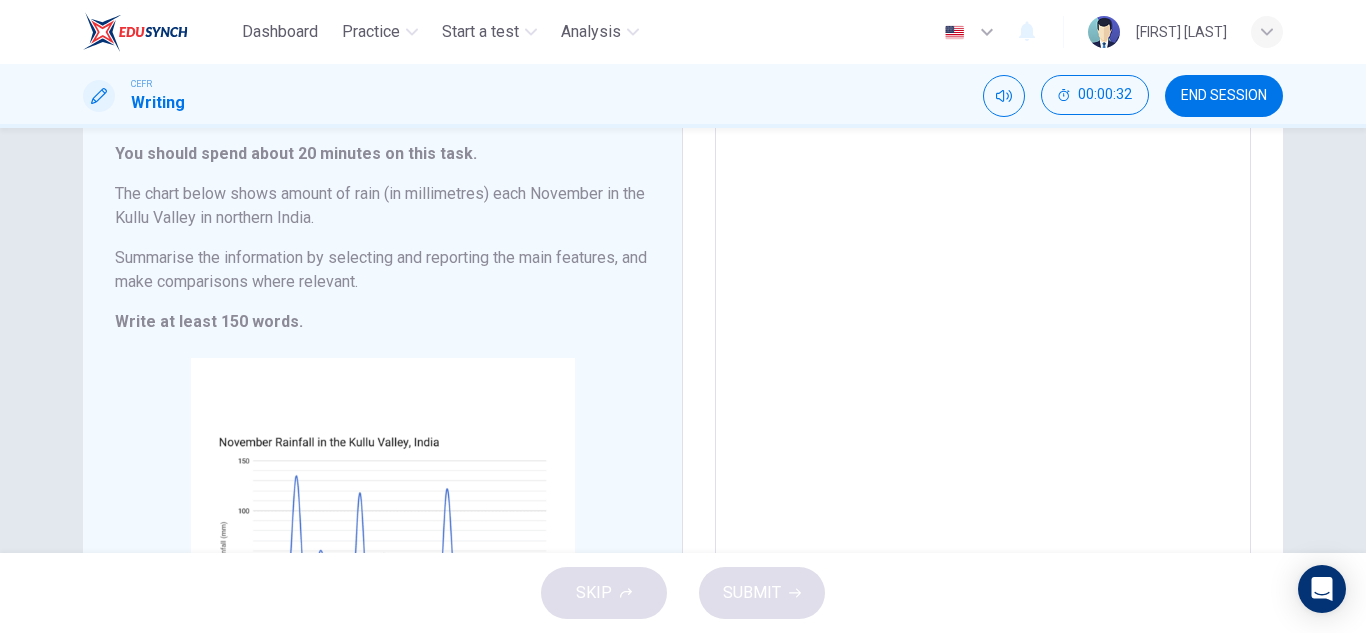 click at bounding box center [983, 412] 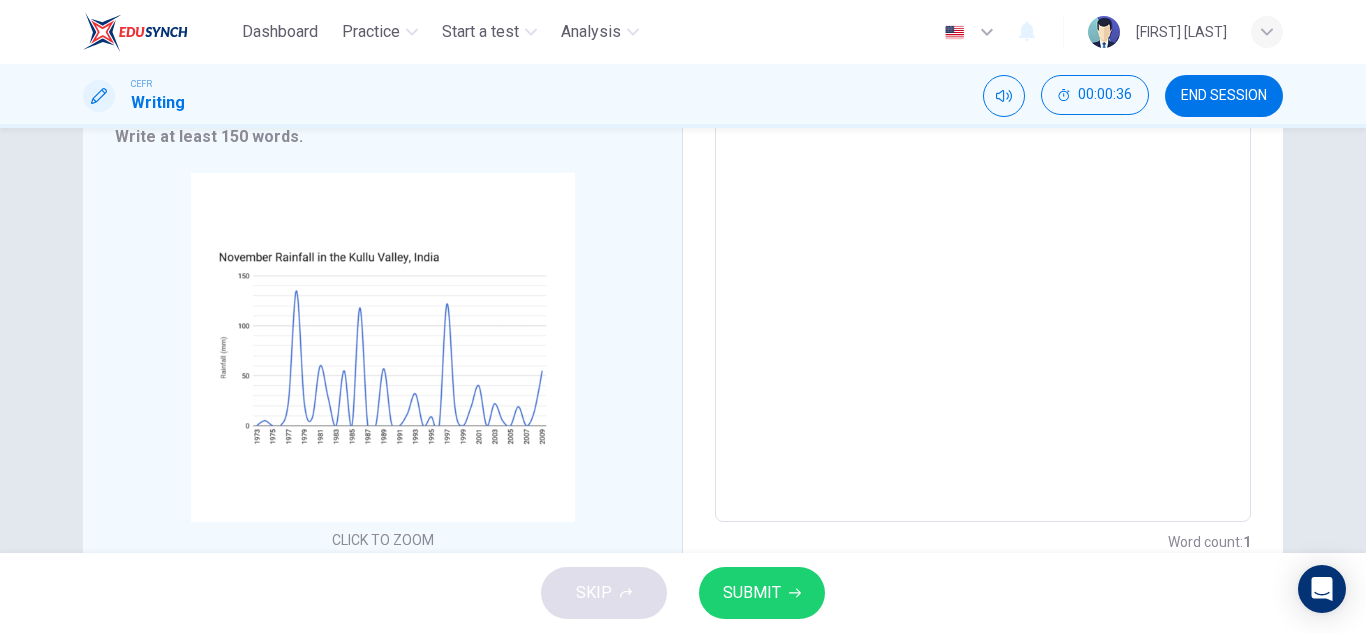 scroll, scrollTop: 309, scrollLeft: 0, axis: vertical 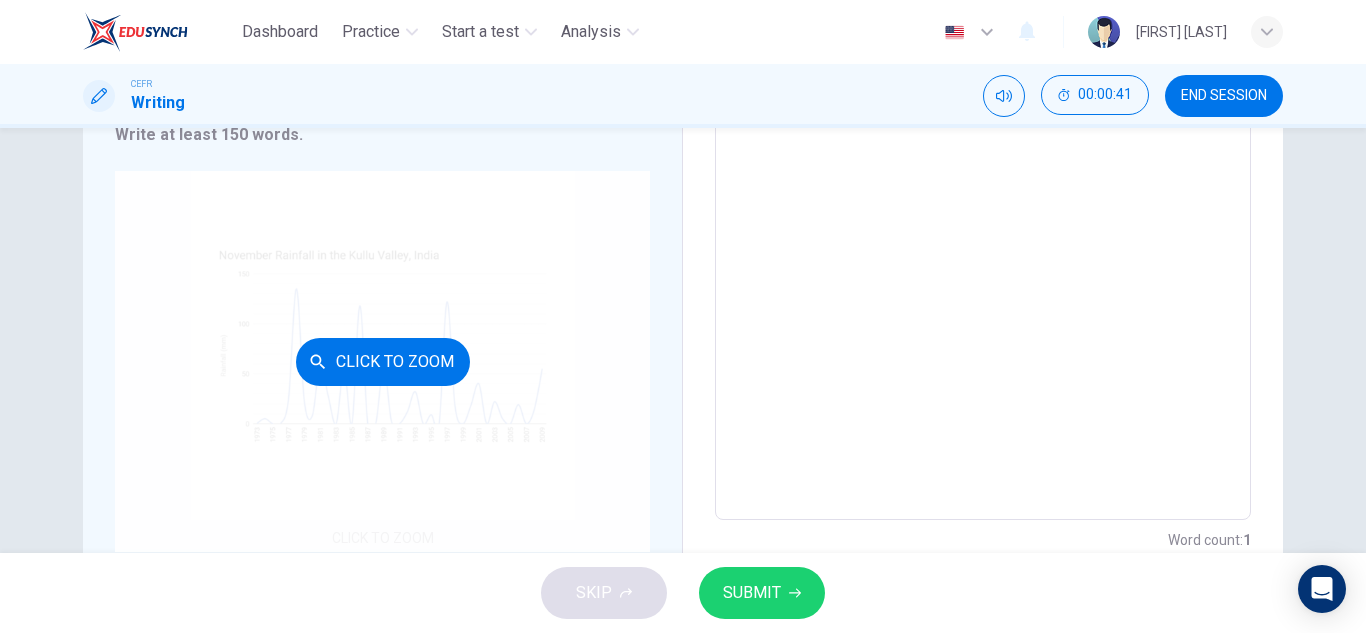 click on "Click to Zoom" at bounding box center (382, 361) 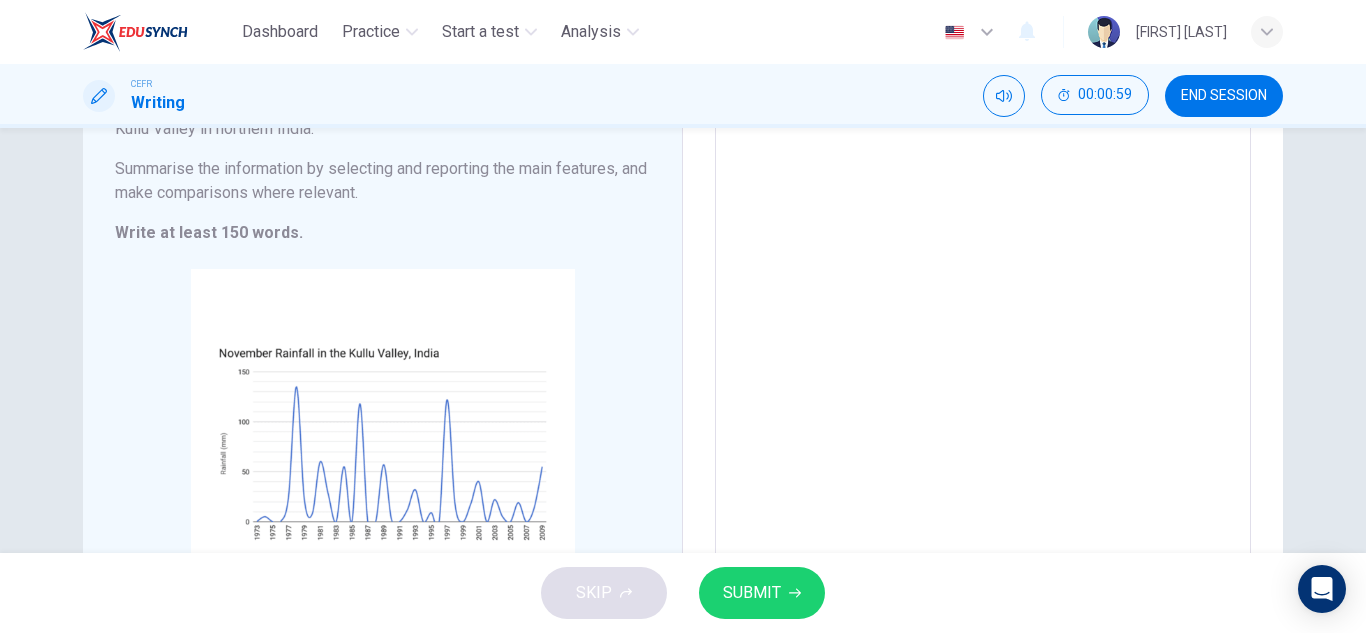 scroll, scrollTop: 109, scrollLeft: 0, axis: vertical 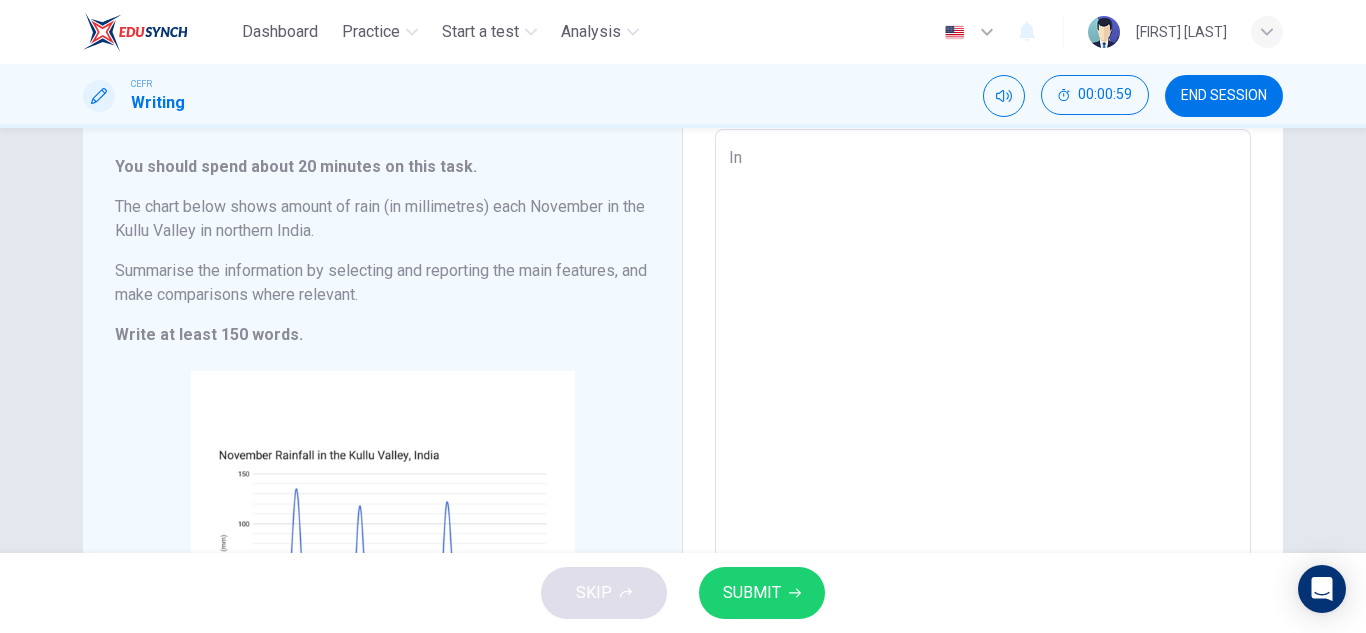 click on "In" at bounding box center (983, 425) 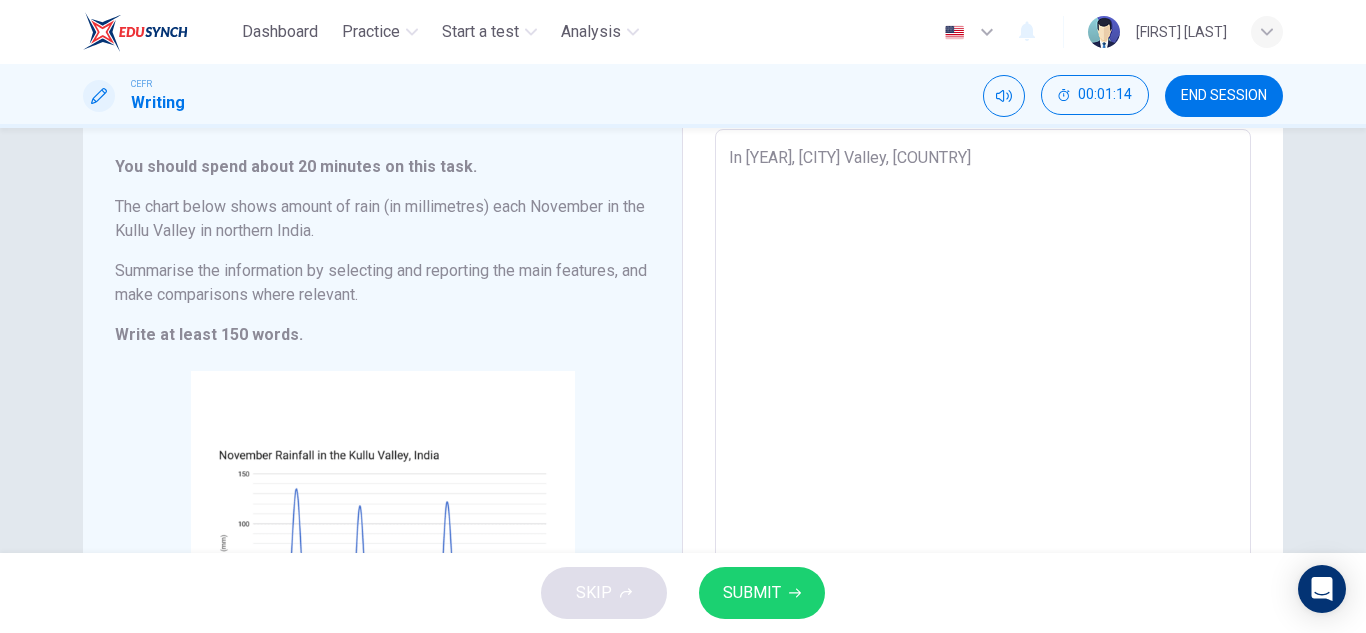 click on "In [YEAR], [CITY] Valley, [COUNTRY]" at bounding box center (983, 425) 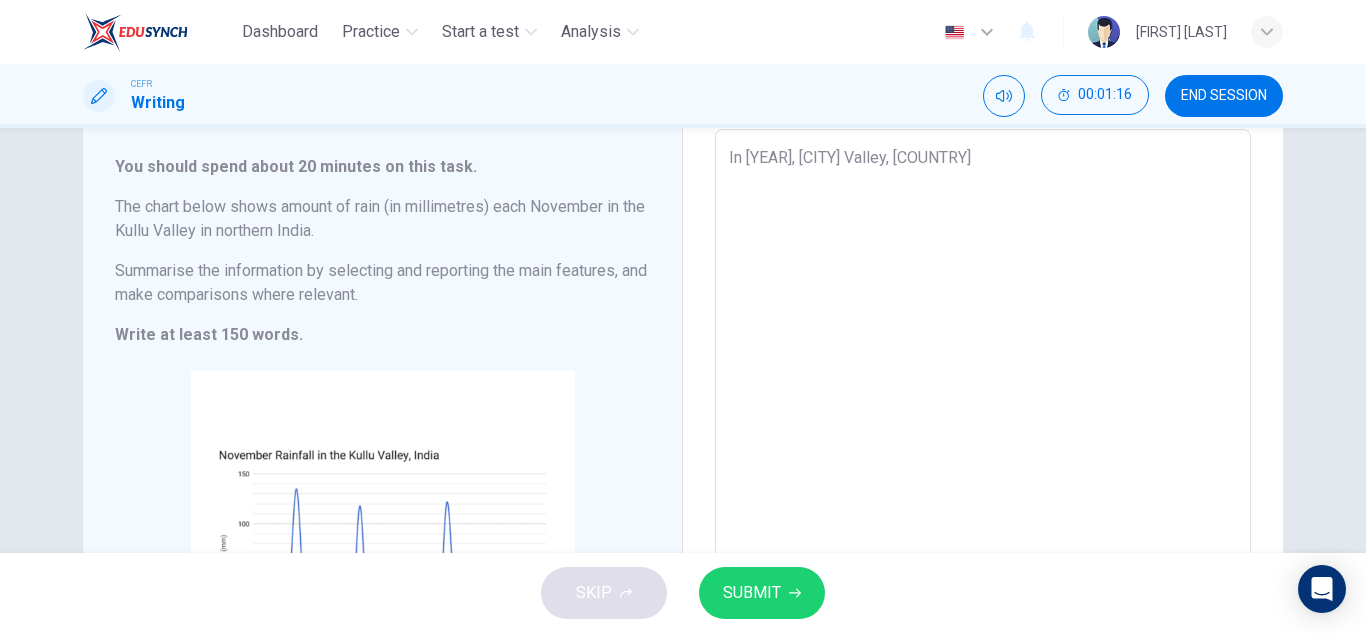 click on "In [YEAR], [CITY] Valley, [COUNTRY]" at bounding box center [983, 425] 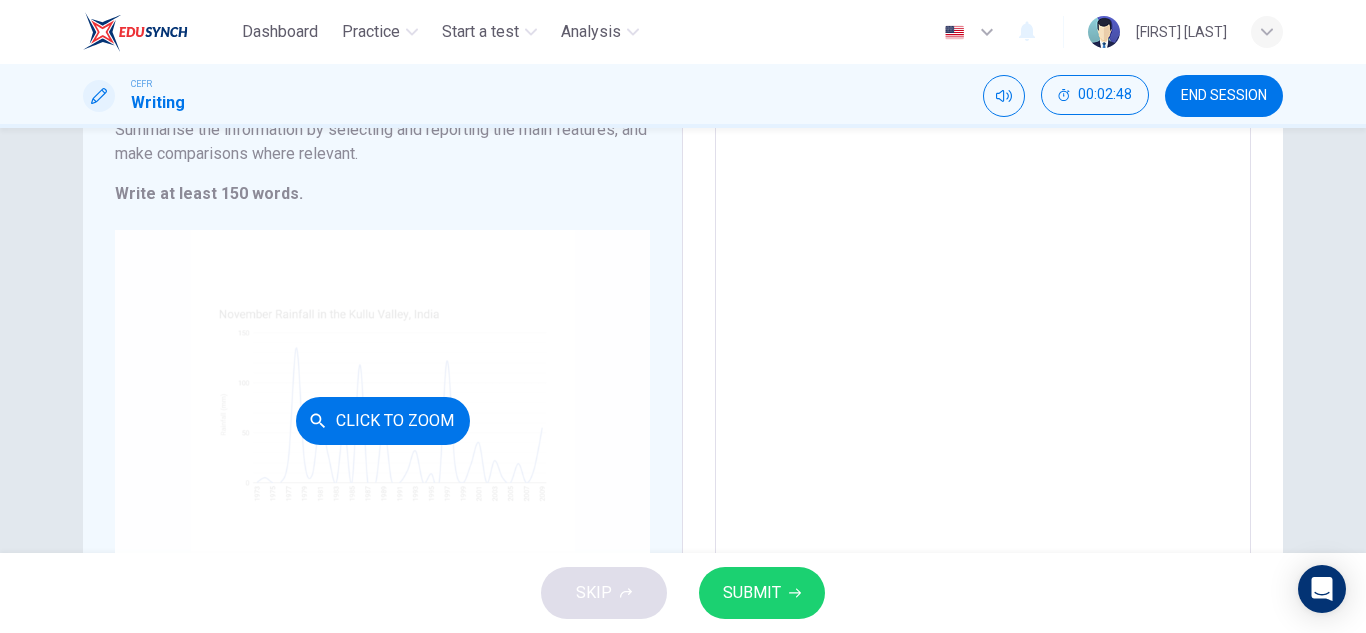 scroll, scrollTop: 251, scrollLeft: 0, axis: vertical 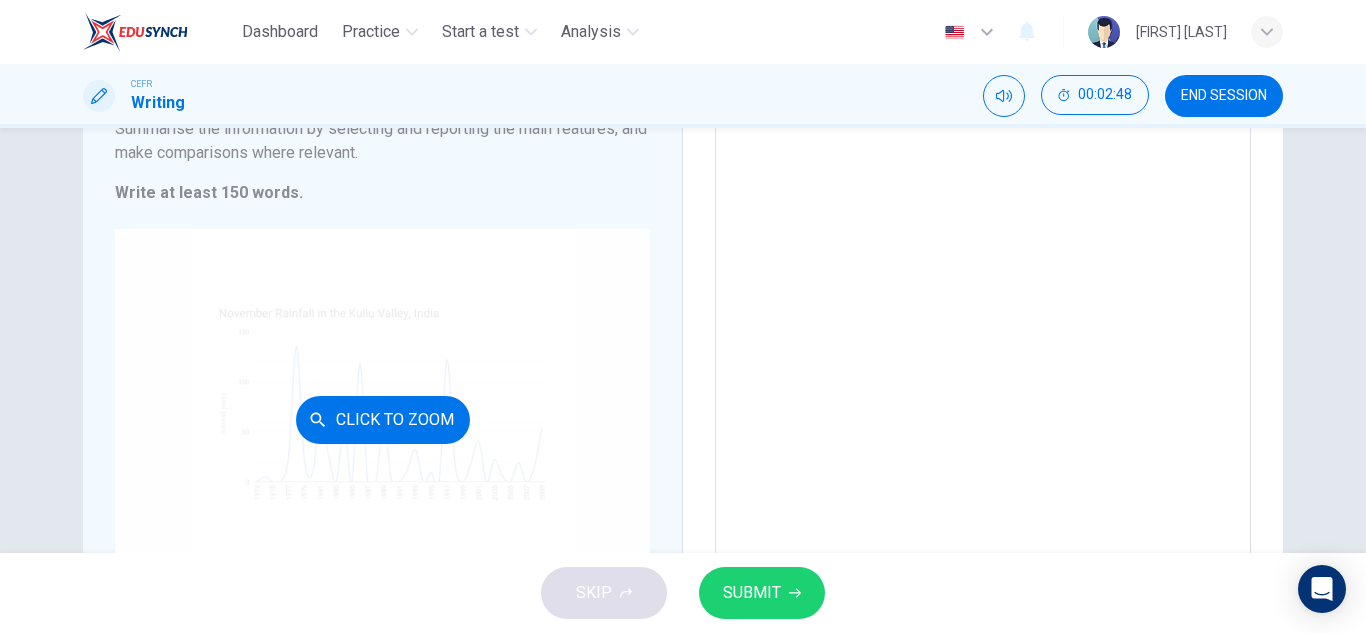 type on "In [YEAR], Kullu Valley, [STATE] has the highest amount of rain as much as 135 mm in November. The chart clearly shows that it is rainy season with that amount of rain. Next, the second highest amount of rain is taken in" 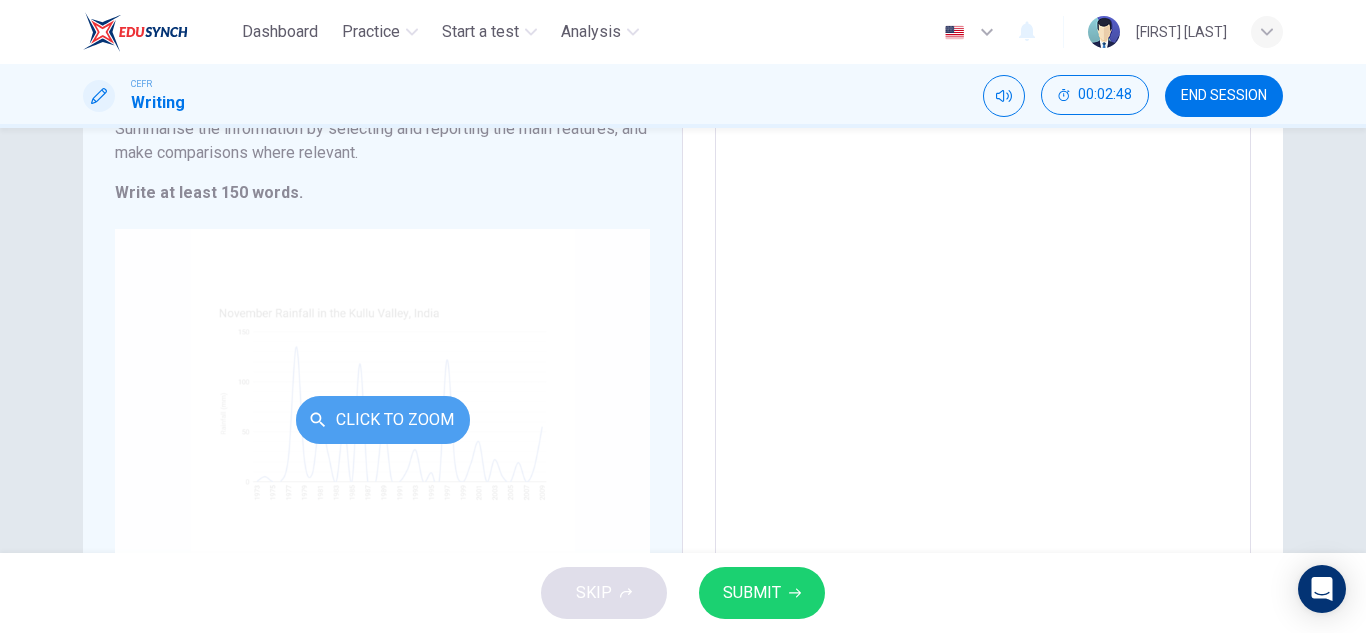 click on "Click to Zoom" at bounding box center [383, 420] 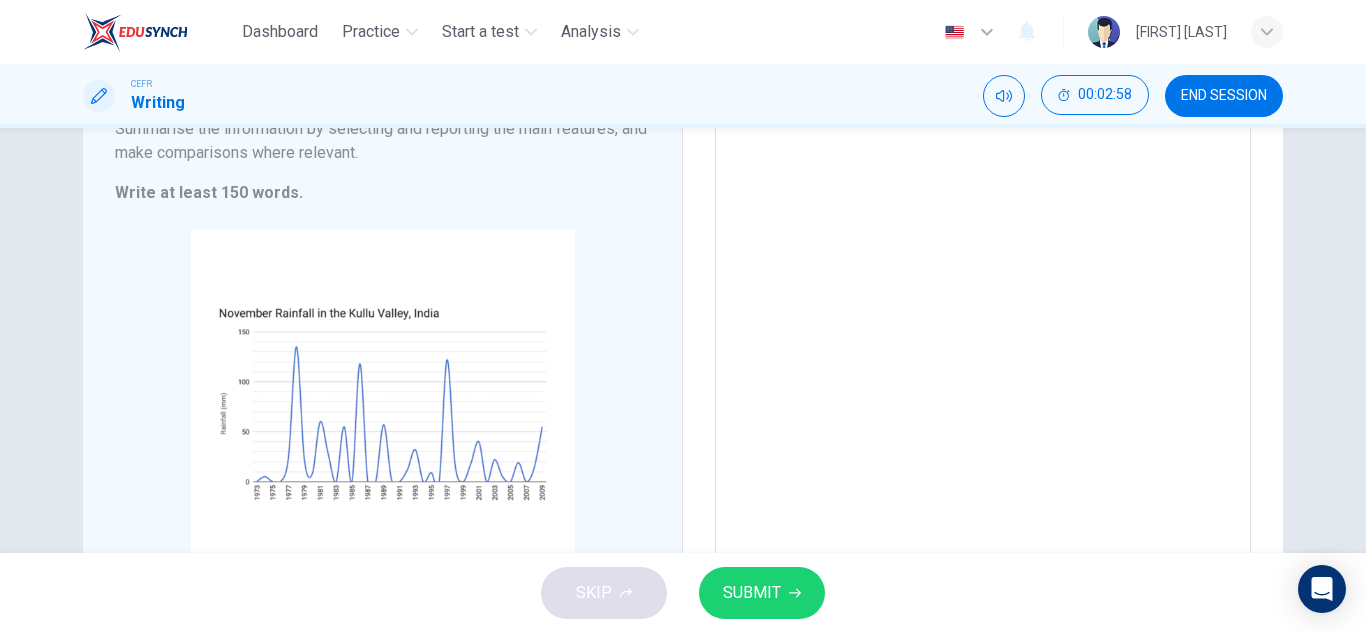 type 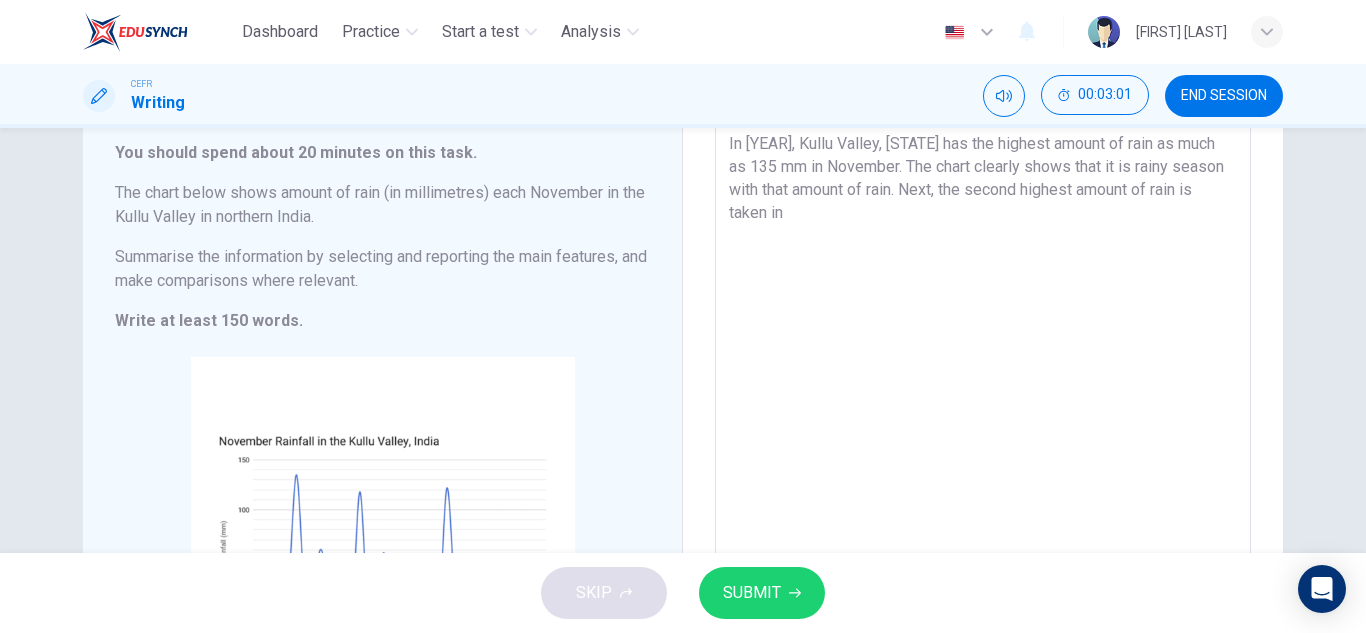 scroll, scrollTop: 122, scrollLeft: 0, axis: vertical 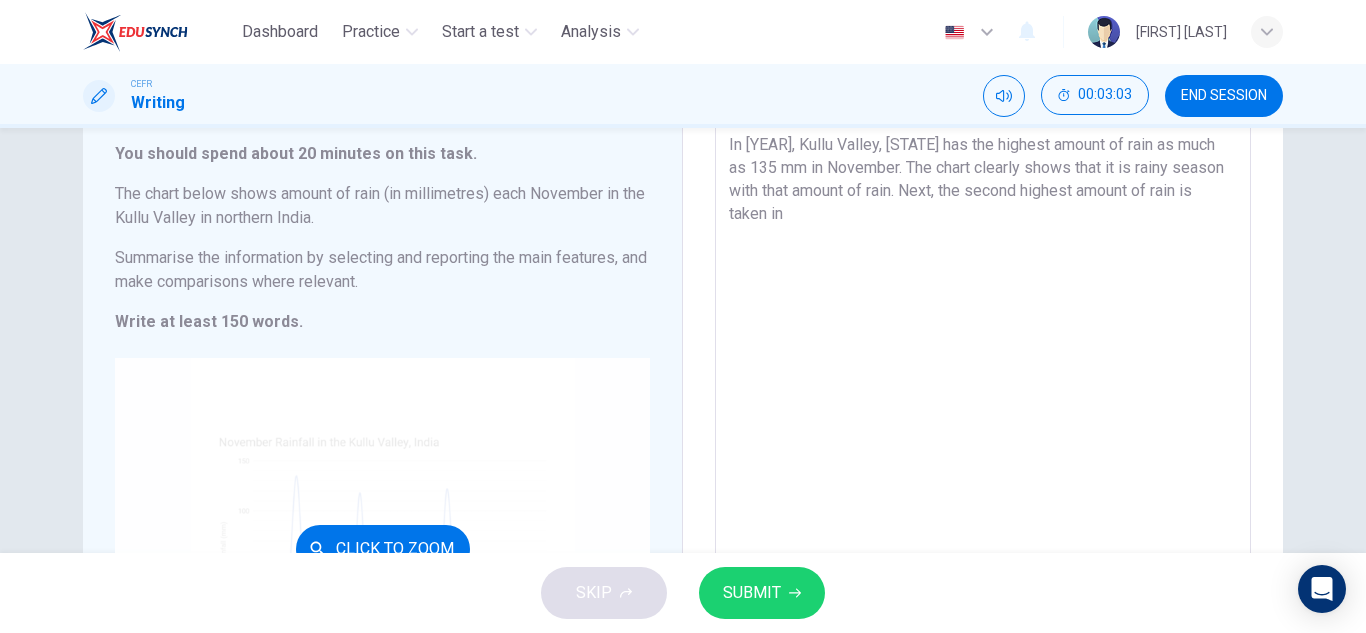 click on "Click to Zoom" at bounding box center [382, 548] 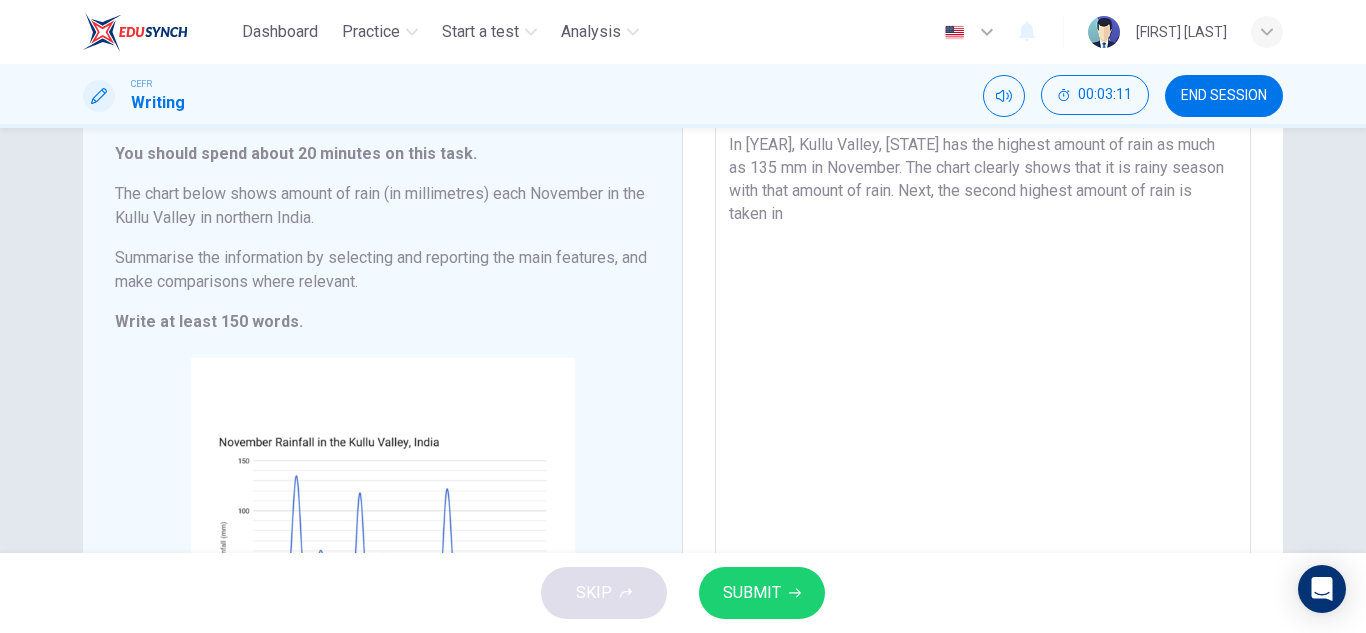 click on "In [YEAR], Kullu Valley, [STATE] has the highest amount of rain as much as 135 mm in November. The chart clearly shows that it is rainy season with that amount of rain. Next, the second highest amount of rain is taken in" at bounding box center (983, 412) 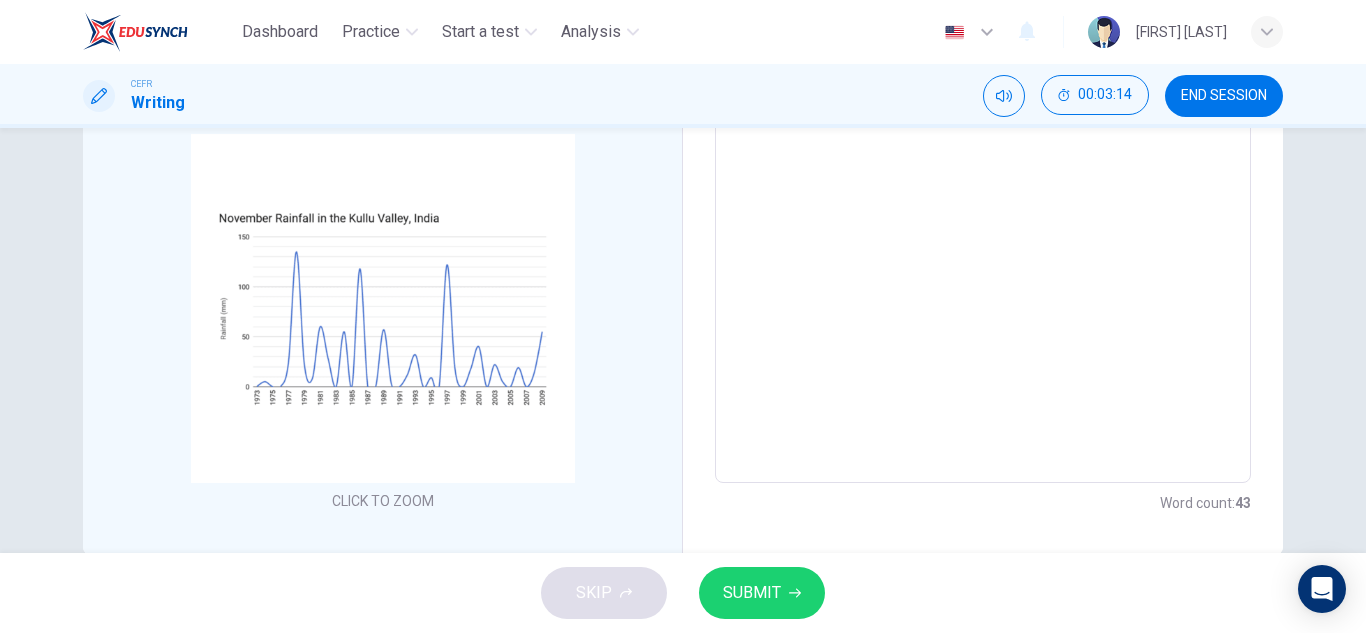 scroll, scrollTop: 374, scrollLeft: 0, axis: vertical 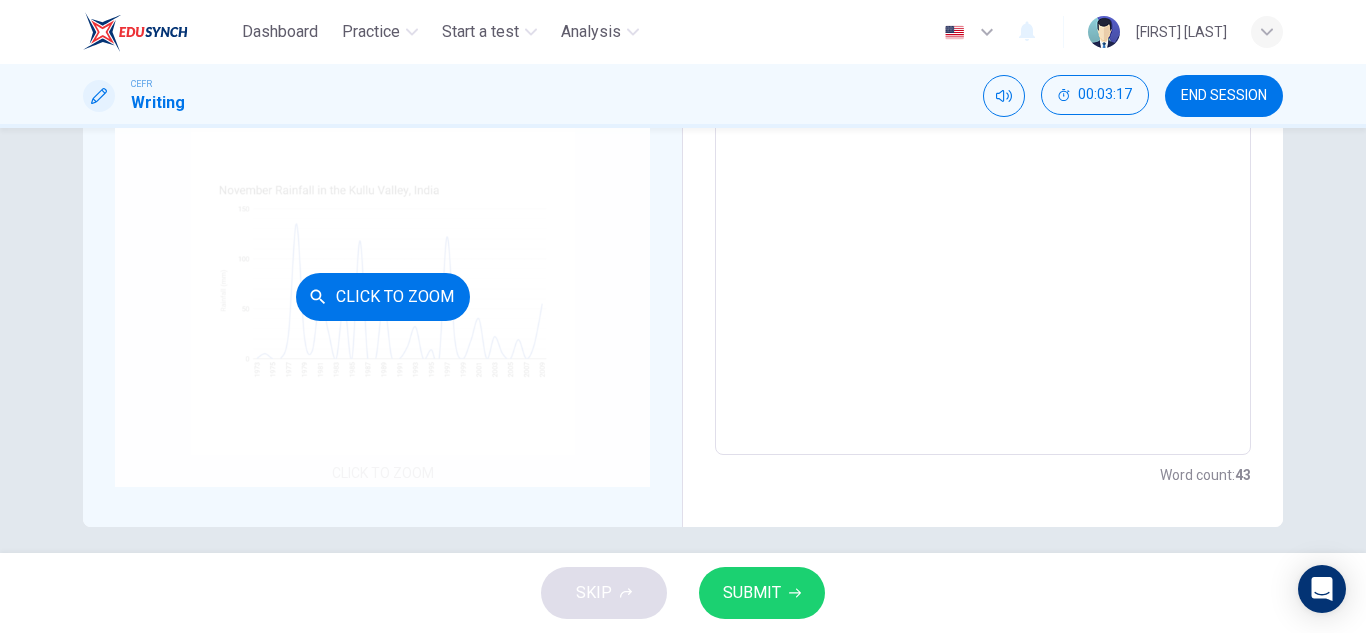 click on "Click to Zoom" at bounding box center [382, 296] 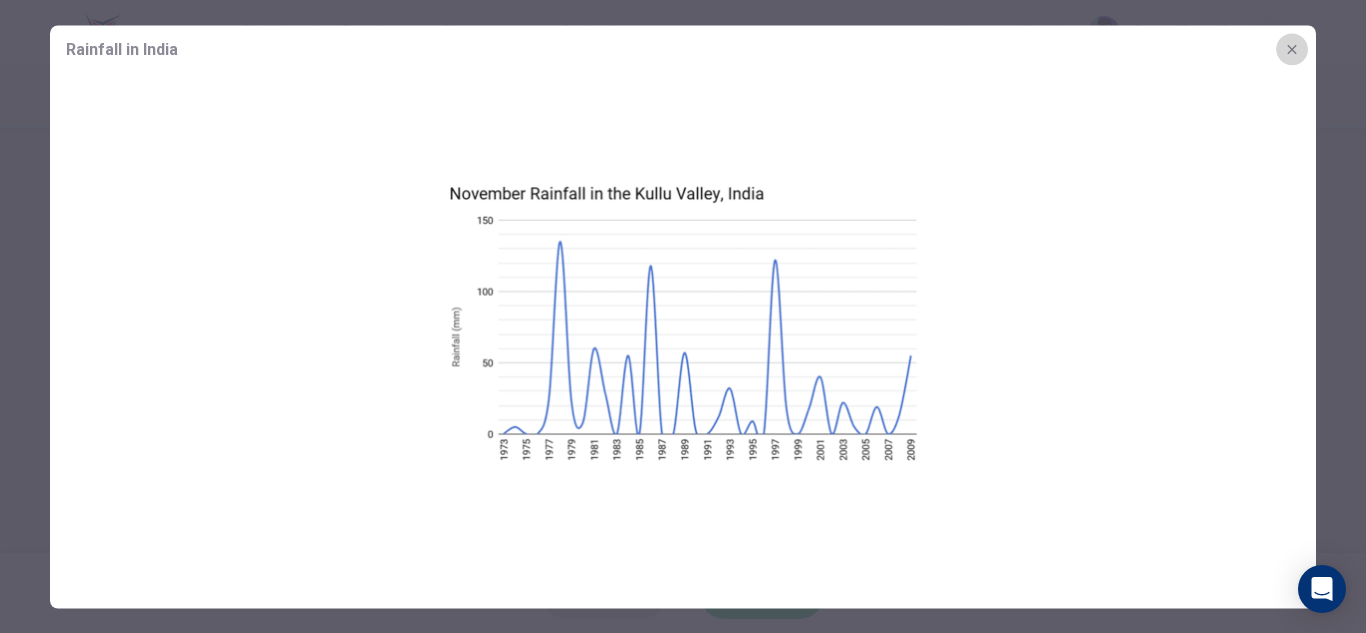 click at bounding box center [1292, 49] 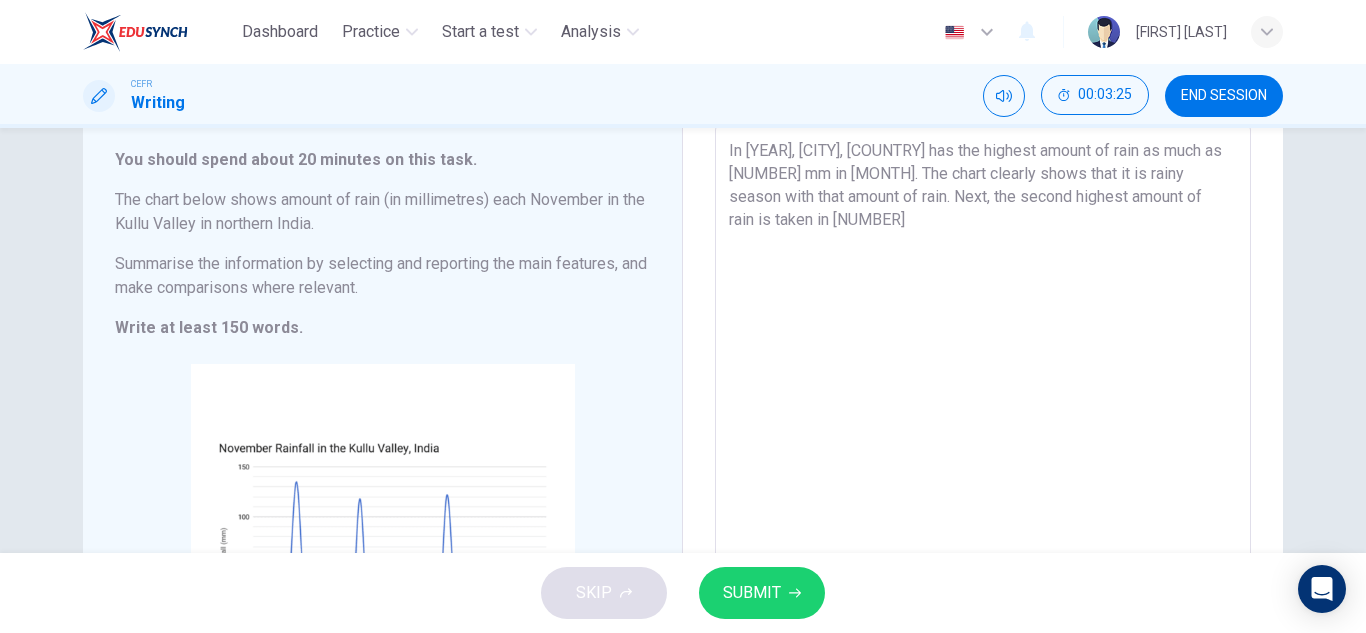 scroll, scrollTop: 106, scrollLeft: 0, axis: vertical 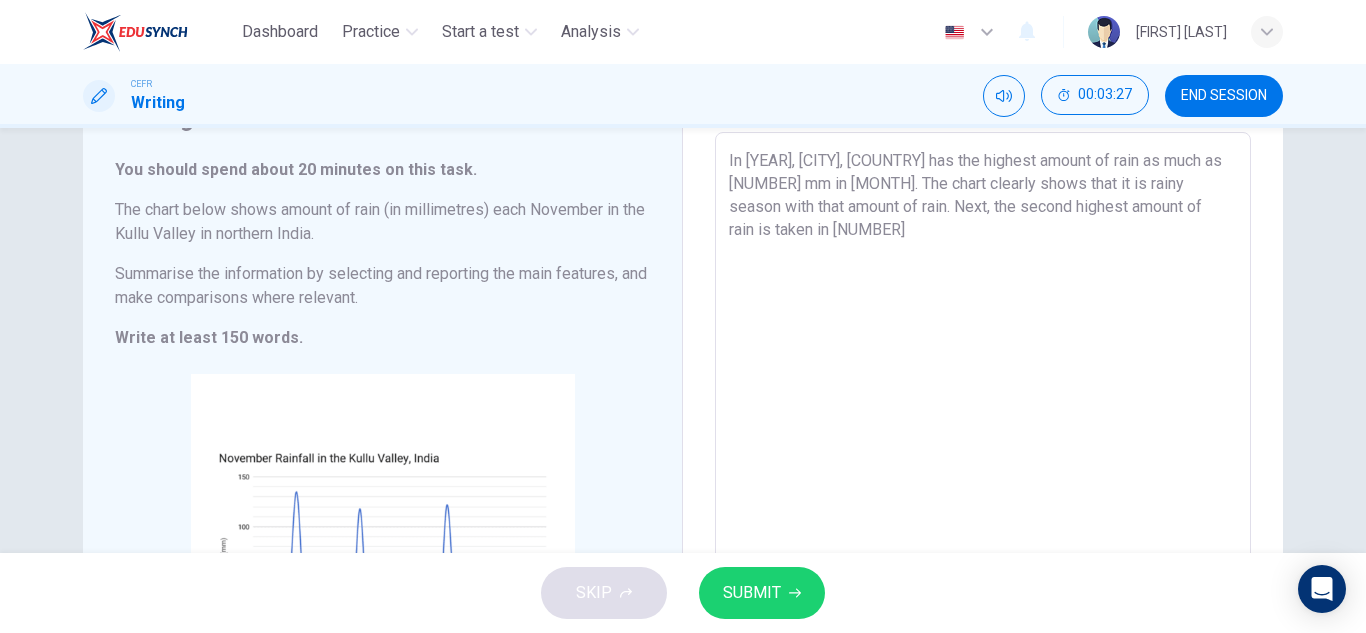 click on "In [YEAR], [CITY], [COUNTRY] has the highest amount of rain as much as [NUMBER] mm in [MONTH]. The chart clearly shows that it is rainy season with that amount of rain. Next, the second highest amount of rain is taken in [NUMBER]" at bounding box center (983, 428) 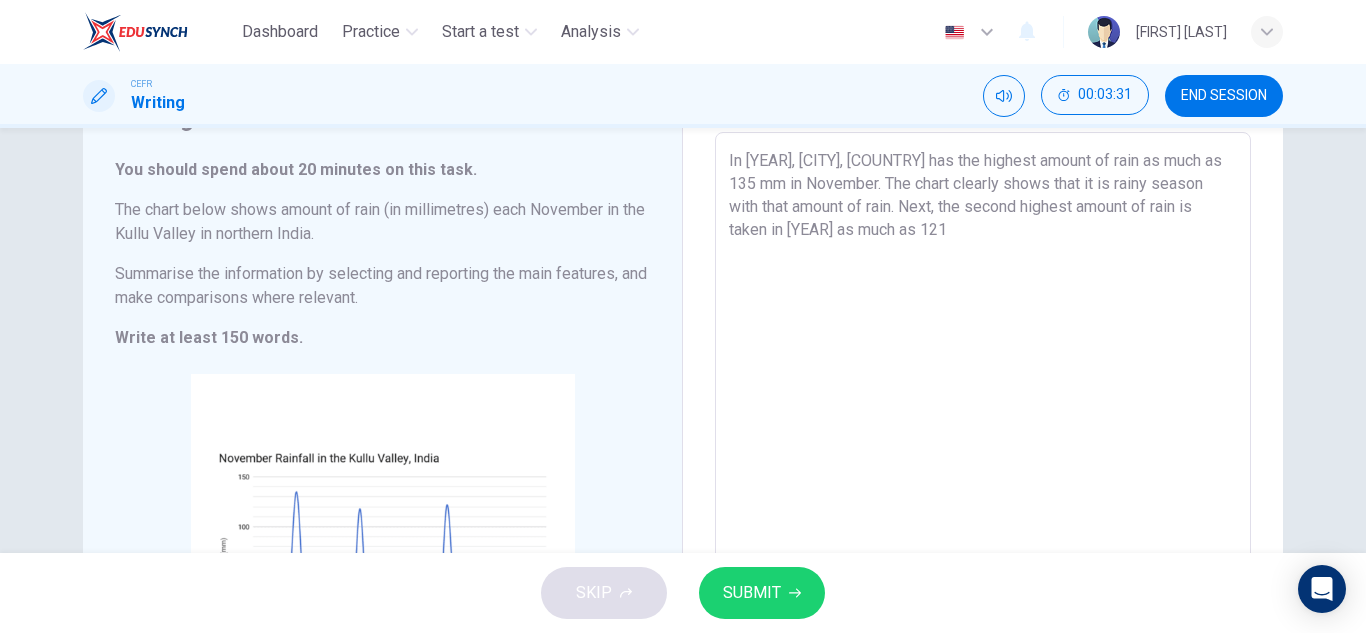 click on "In [YEAR], [CITY], [COUNTRY] has the highest amount of rain as much as 135 mm in November. The chart clearly shows that it is rainy season with that amount of rain. Next, the second highest amount of rain is taken in [YEAR] as much as 121" at bounding box center (983, 428) 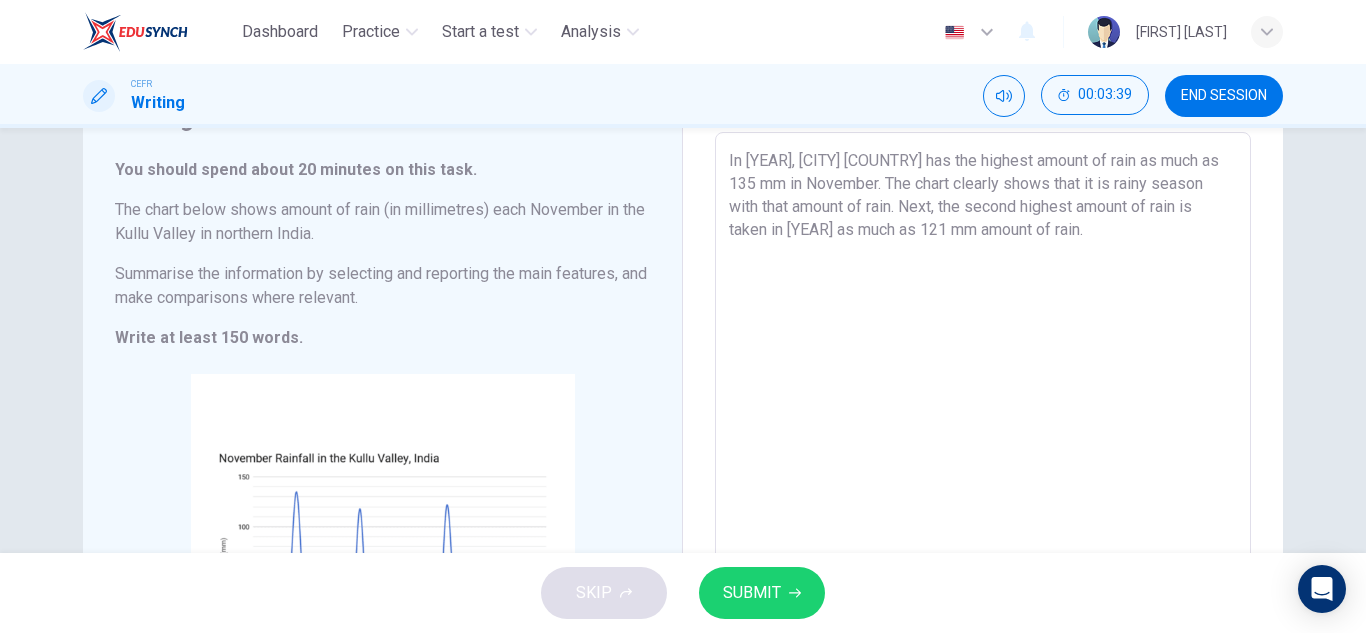 click on "In [YEAR], [CITY] [COUNTRY] has the highest amount of rain as much as 135 mm in November. The chart clearly shows that it is rainy season with that amount of rain. Next, the second highest amount of rain is taken in [YEAR] as much as 121 mm amount of rain." at bounding box center [983, 428] 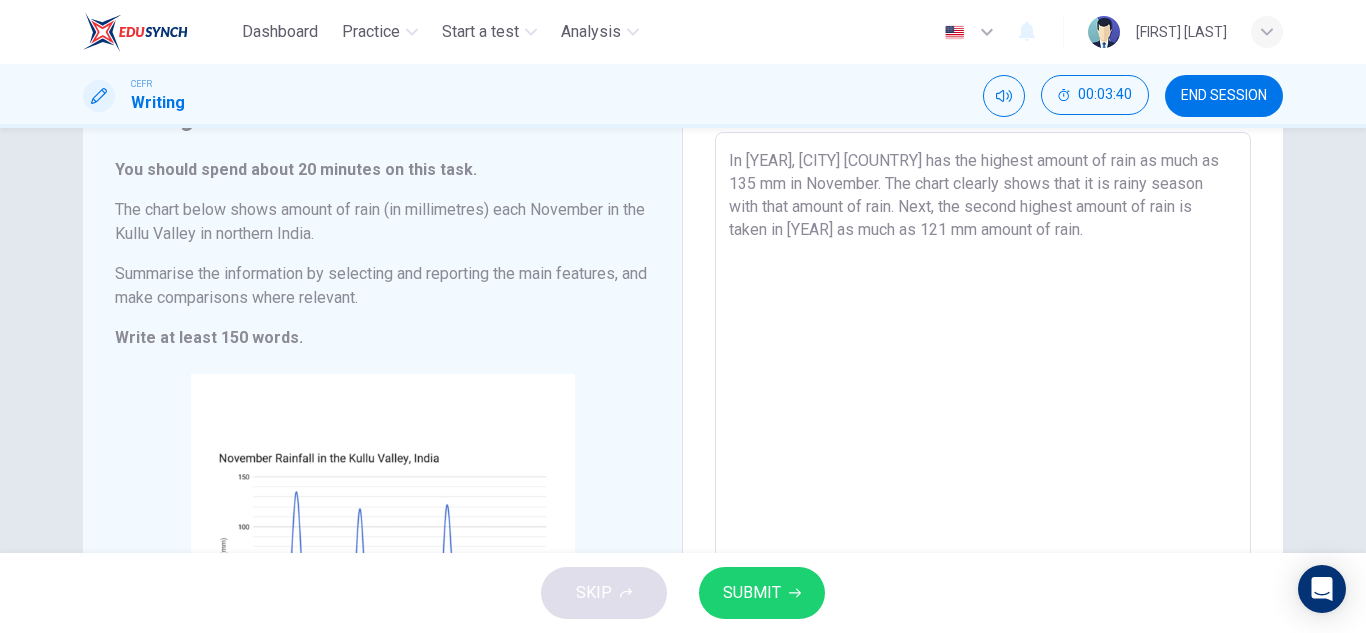 click on "In [YEAR], [CITY] [COUNTRY] has the highest amount of rain as much as 135 mm in November. The chart clearly shows that it is rainy season with that amount of rain. Next, the second highest amount of rain is taken in [YEAR] as much as 121 mm amount of rain." at bounding box center [983, 428] 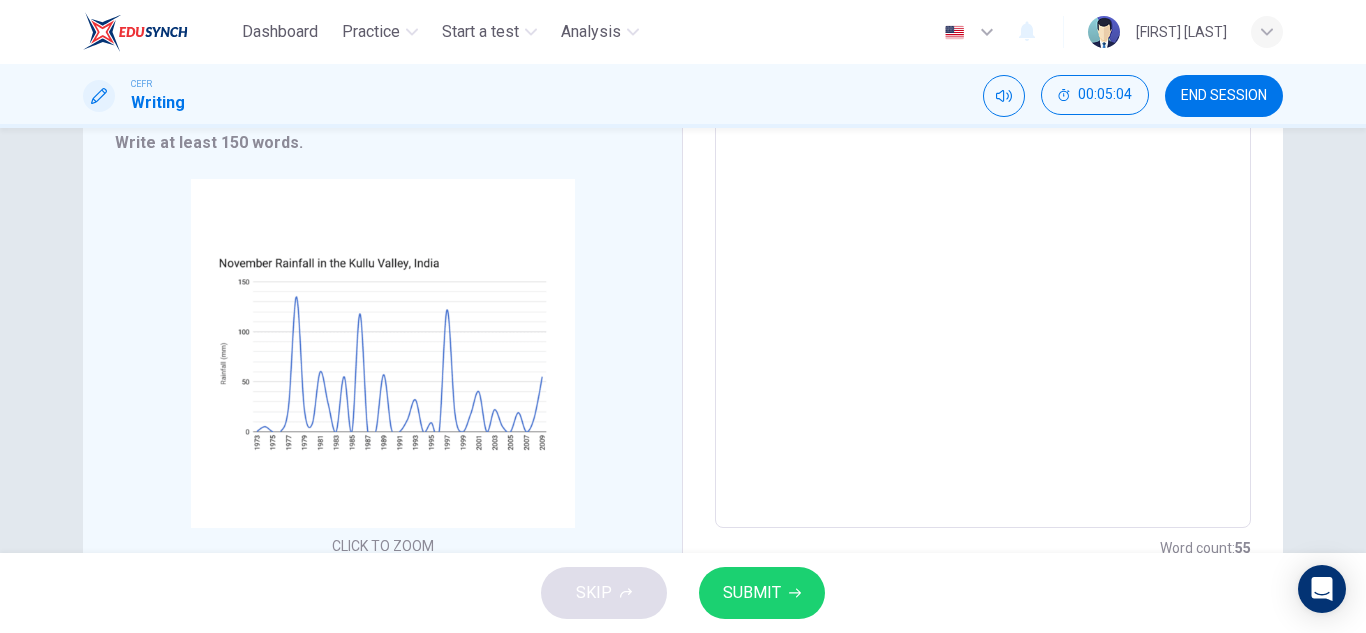 scroll, scrollTop: 302, scrollLeft: 0, axis: vertical 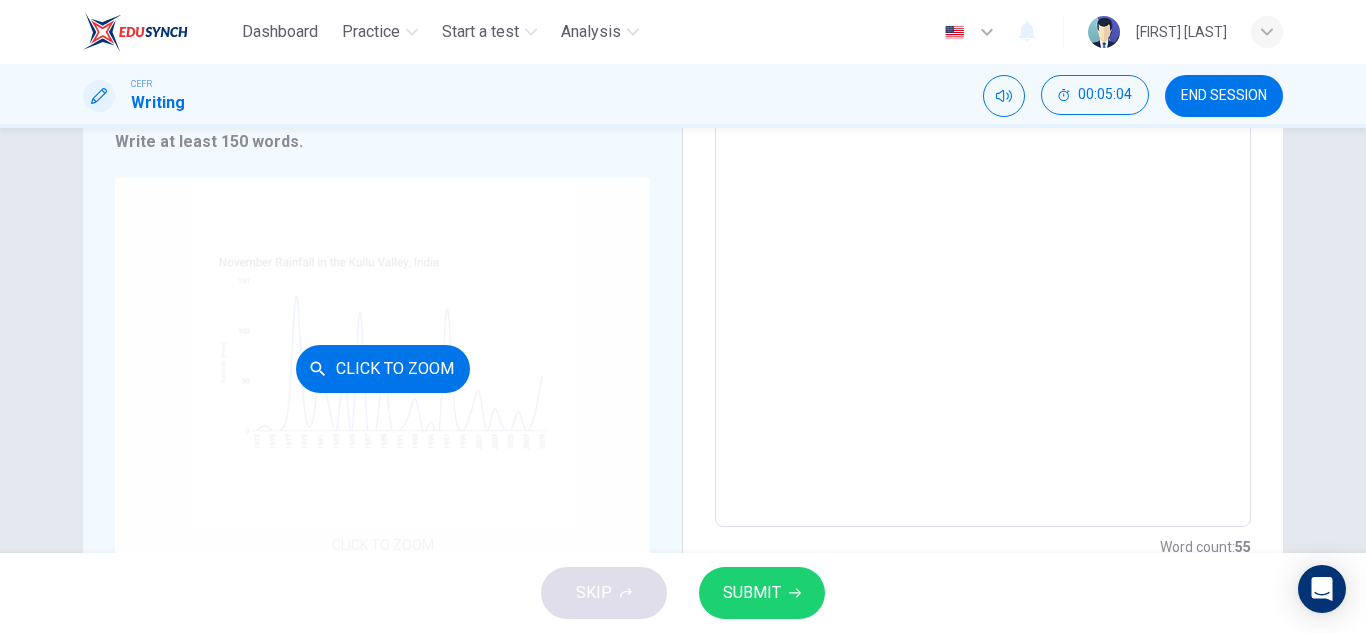 click on "Click to Zoom" at bounding box center [382, 368] 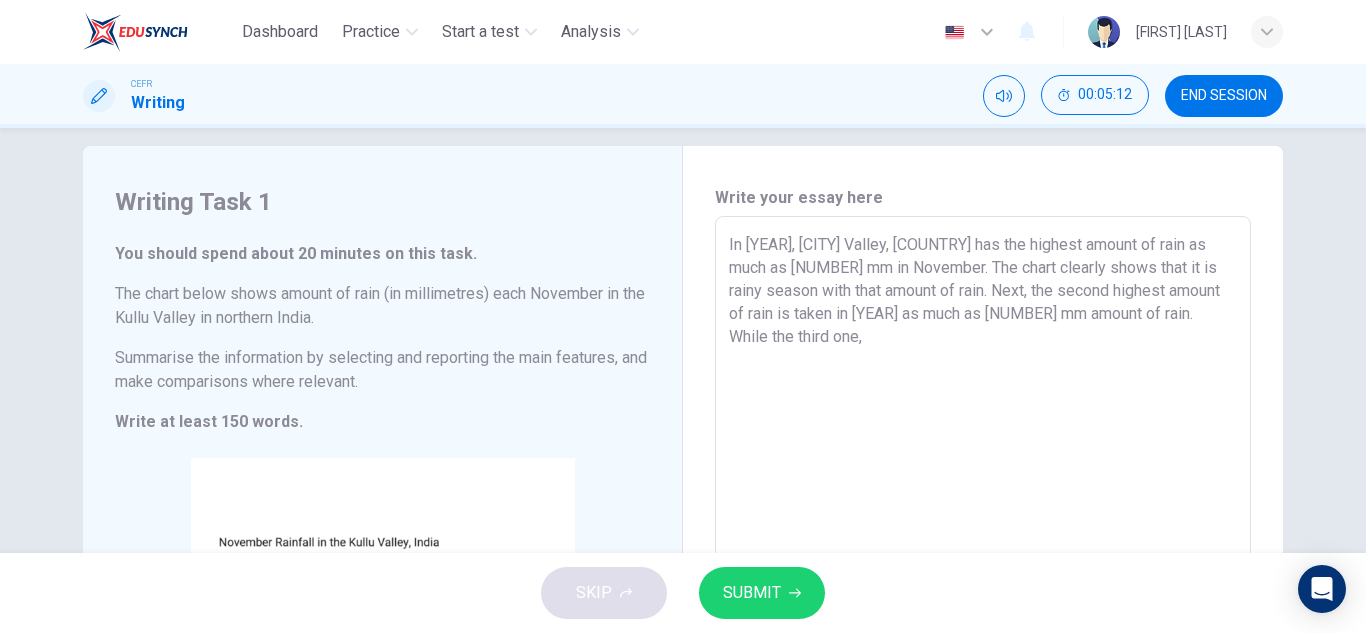 scroll, scrollTop: 21, scrollLeft: 0, axis: vertical 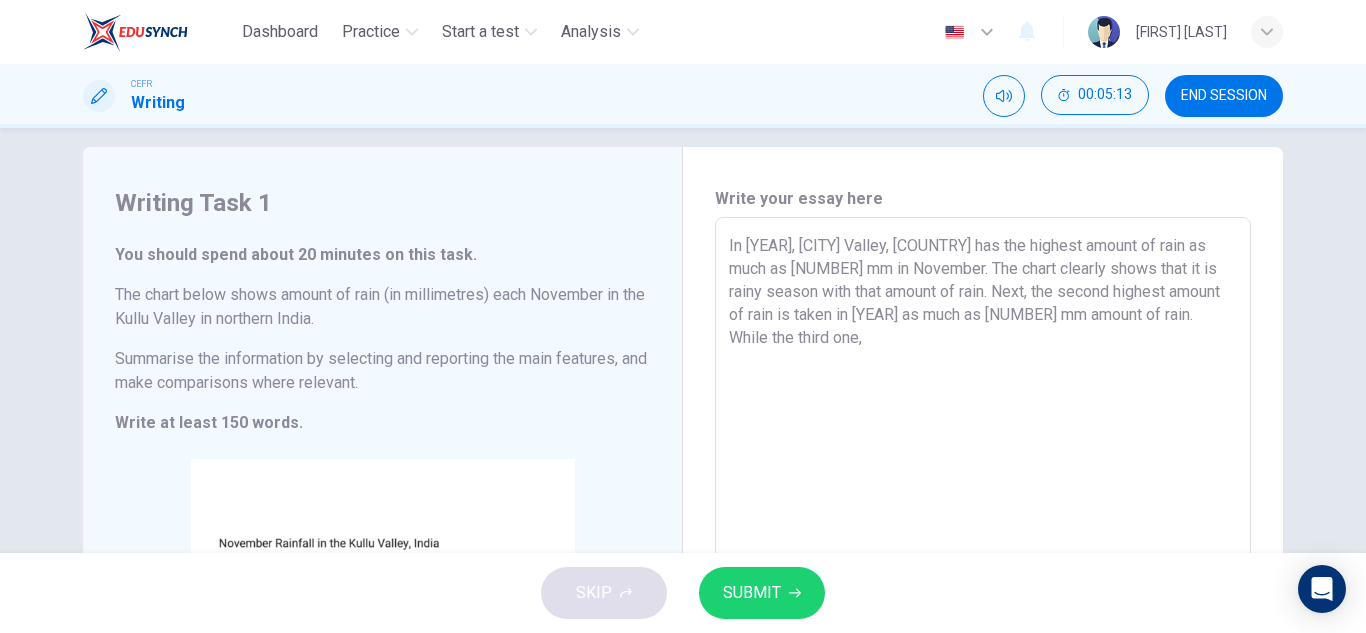 click on "In [YEAR], [CITY] Valley, [COUNTRY] has the highest amount of rain as much as [NUMBER] mm in November. The chart clearly shows that it is rainy season with that amount of rain. Next, the second highest amount of rain is taken in [YEAR] as much as [NUMBER] mm amount of rain. While the third one,  x" at bounding box center [983, 512] 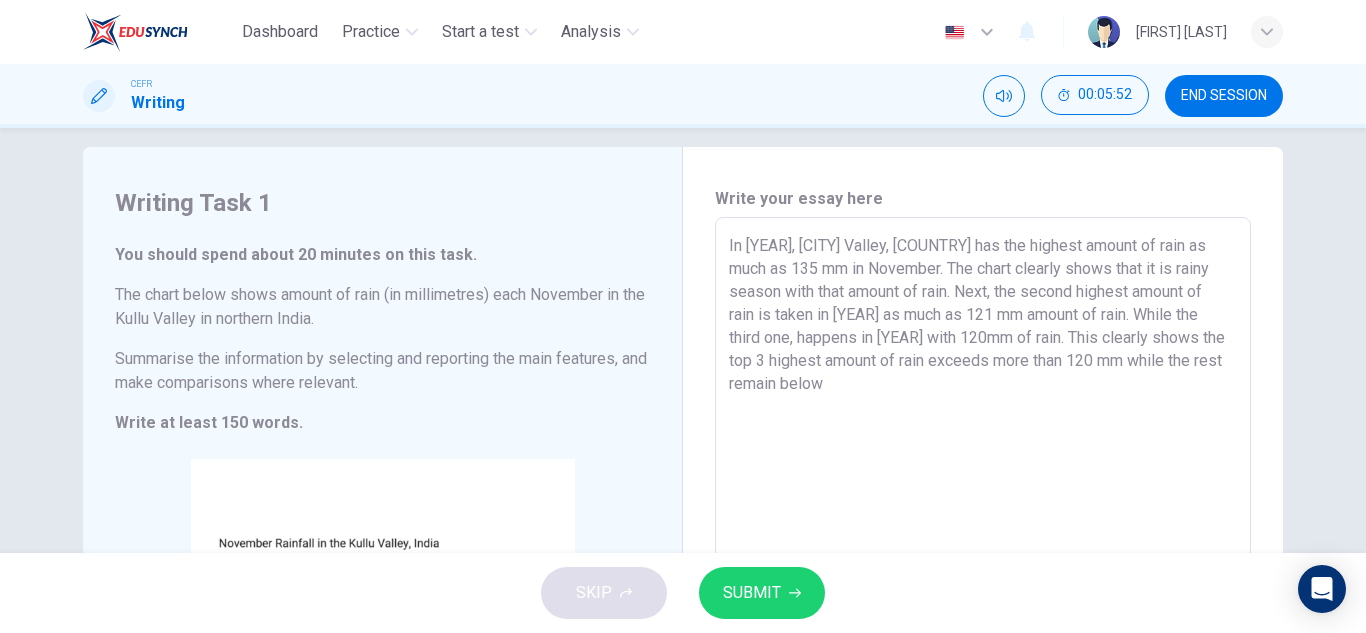 scroll, scrollTop: 388, scrollLeft: 0, axis: vertical 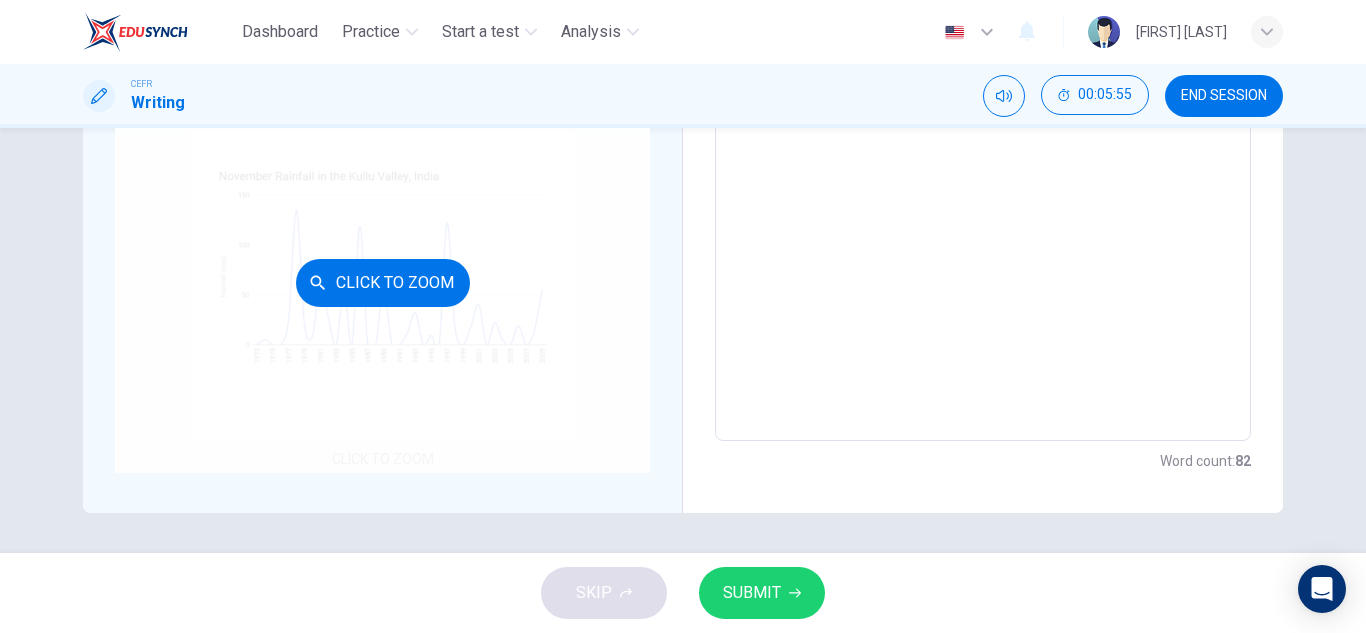click on "Click to Zoom" at bounding box center (383, 283) 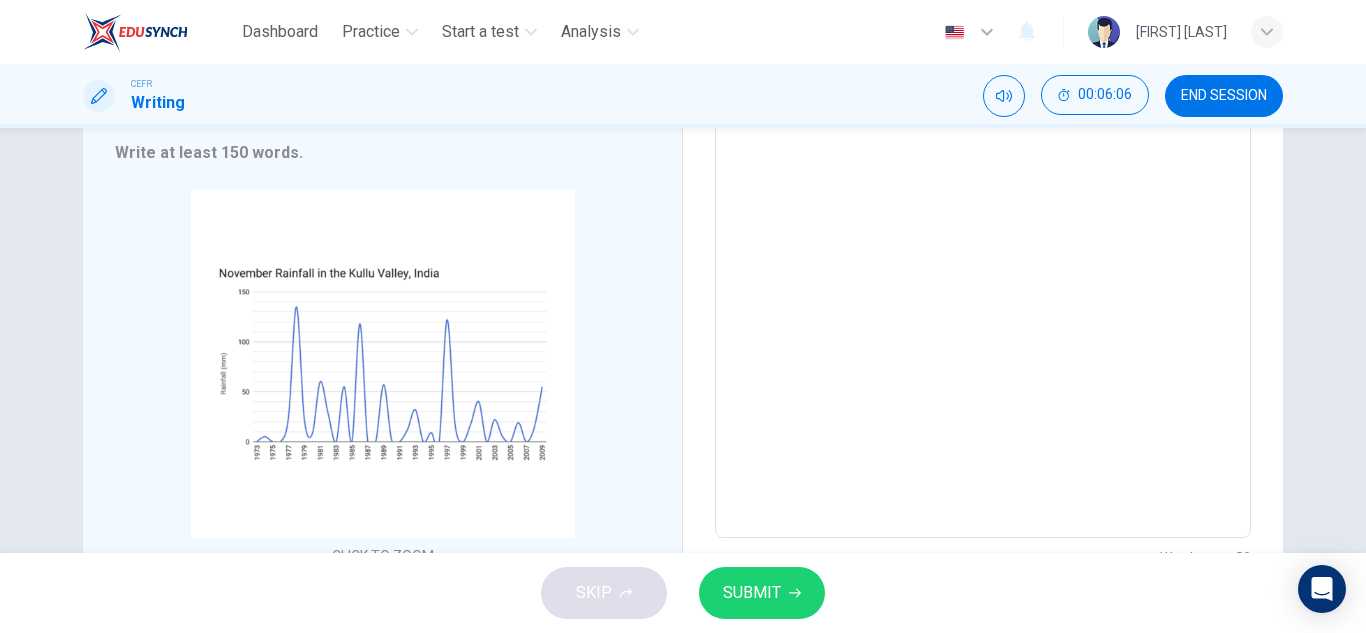 scroll, scrollTop: 0, scrollLeft: 0, axis: both 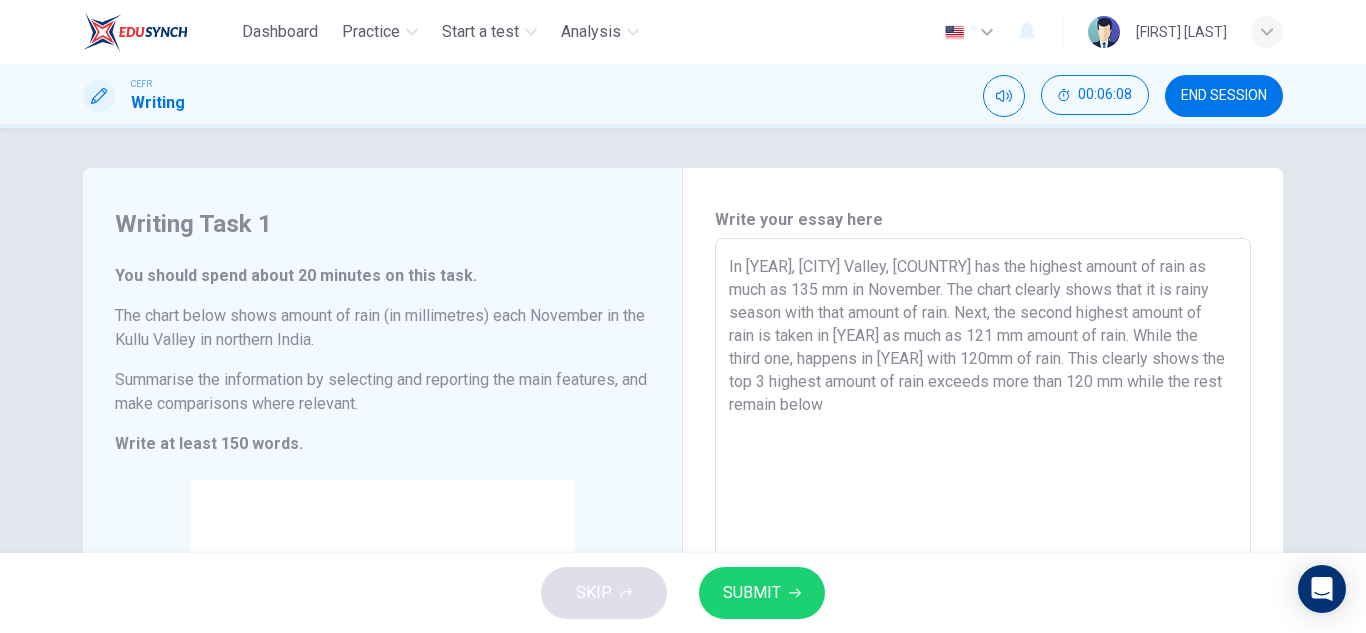 click on "In [YEAR], [CITY] Valley, [COUNTRY] has the highest amount of rain as much as 135 mm in November. The chart clearly shows that it is rainy season with that amount of rain. Next, the second highest amount of rain is taken in [YEAR] as much as 121 mm amount of rain. While the third one, happens in [YEAR] with 120mm of rain. This clearly shows the top 3 highest amount of rain exceeds more than 120 mm while the rest remain below" at bounding box center [983, 534] 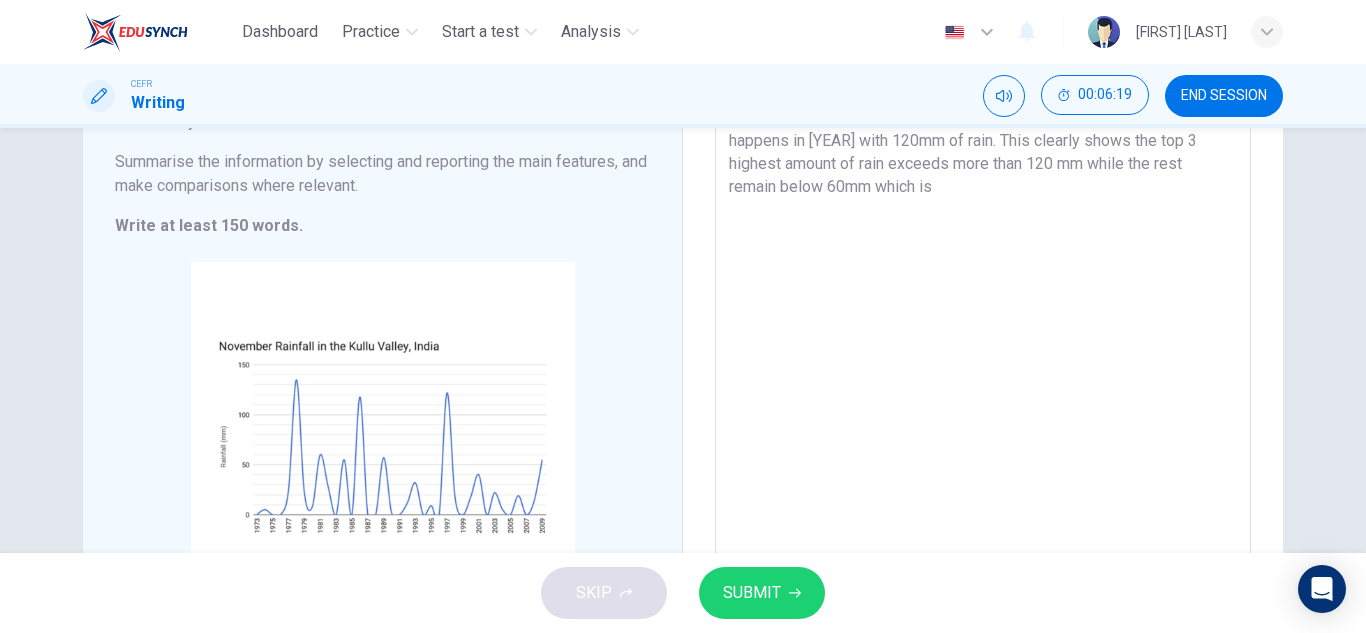 scroll, scrollTop: 217, scrollLeft: 0, axis: vertical 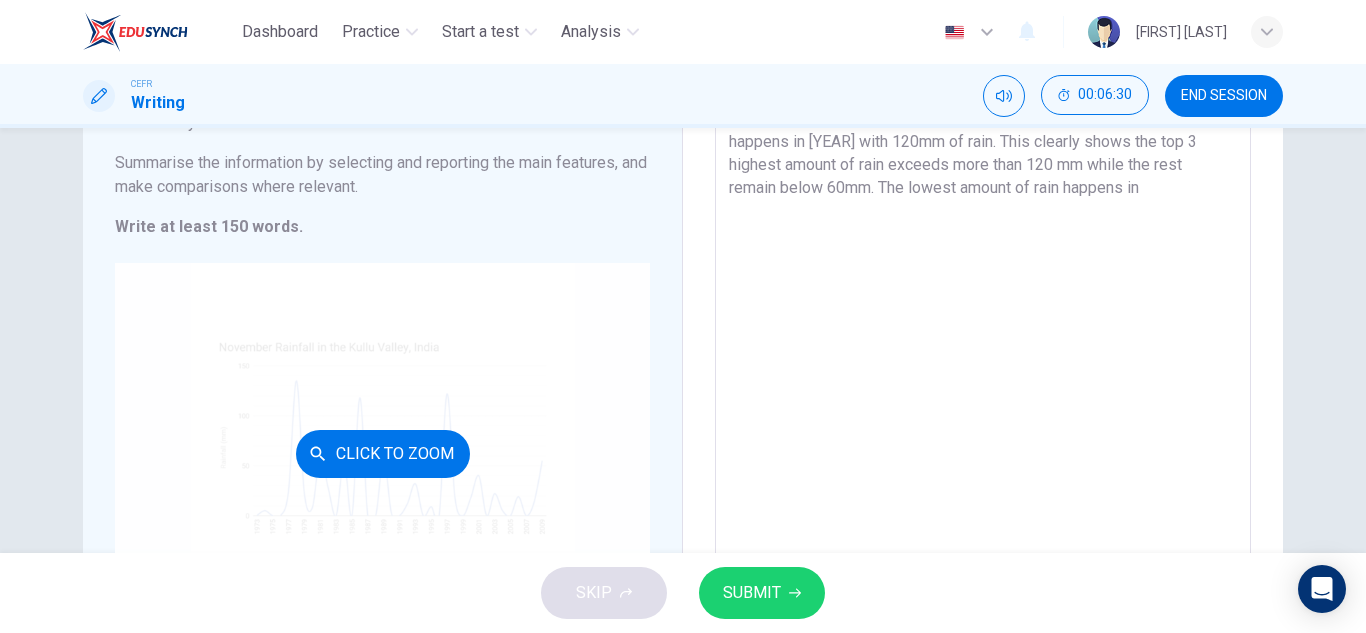 click on "Click to Zoom" at bounding box center [382, 453] 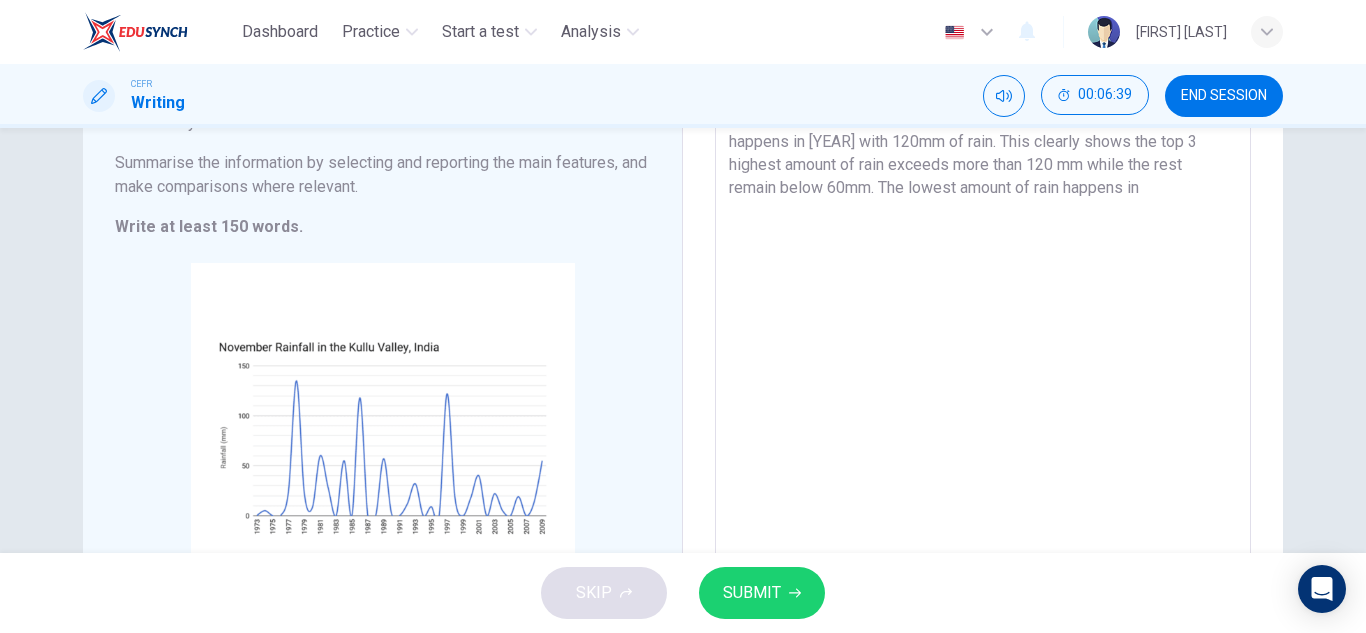 click on "In [YEAR], [CITY], [COUNTRY] has the highest amount of rain as much as 135 mm in November. The chart clearly shows that it is rainy season with that amount of rain. Next, the second highest amount of rain is taken in [YEAR] as much as 121 mm amount of rain. While the third one, happens in [YEAR] with 120mm of rain. This clearly shows the top 3 highest amount of rain exceeds more than 120 mm while the rest remain below 60mm. The lowest amount of rain happens in" at bounding box center [983, 317] 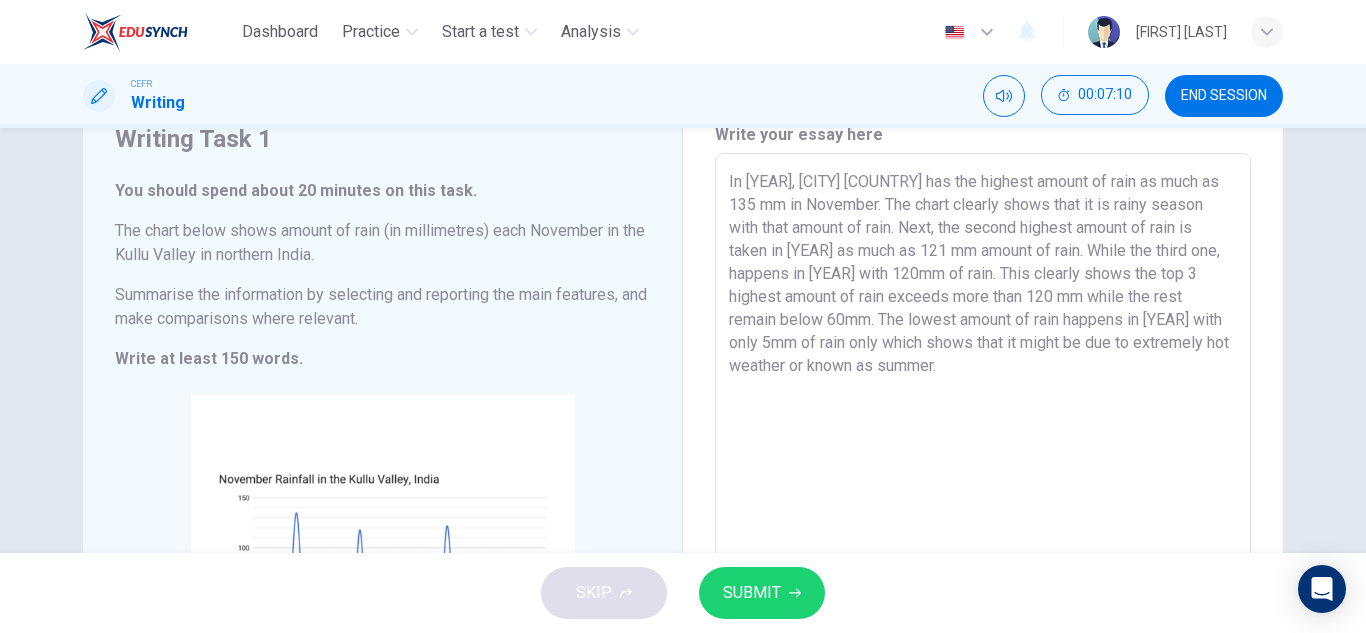 scroll, scrollTop: 86, scrollLeft: 0, axis: vertical 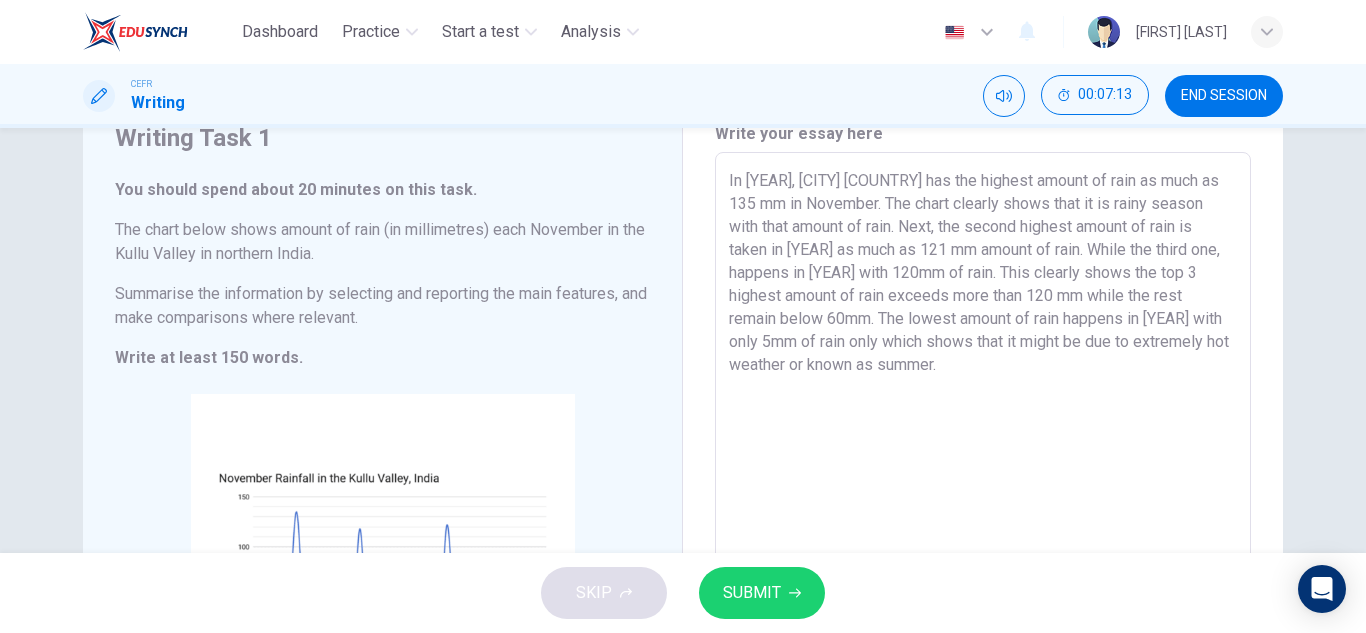 drag, startPoint x: 1005, startPoint y: 394, endPoint x: 849, endPoint y: 297, distance: 183.69812 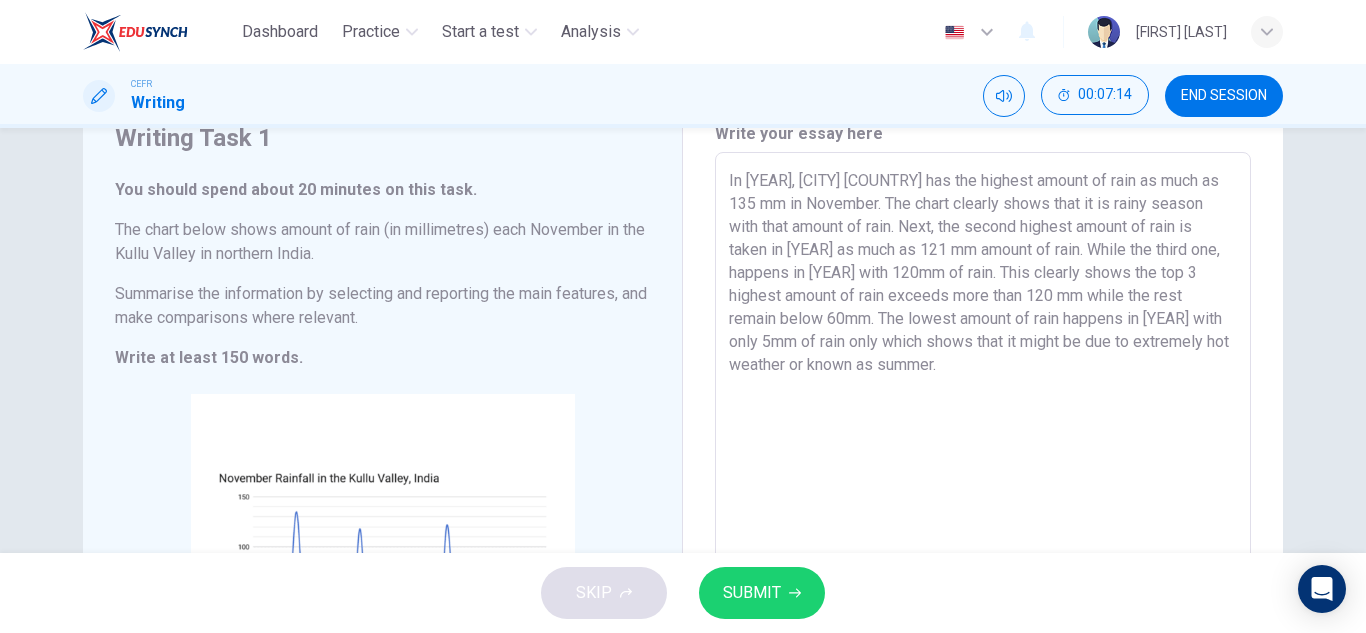 scroll, scrollTop: 191, scrollLeft: 0, axis: vertical 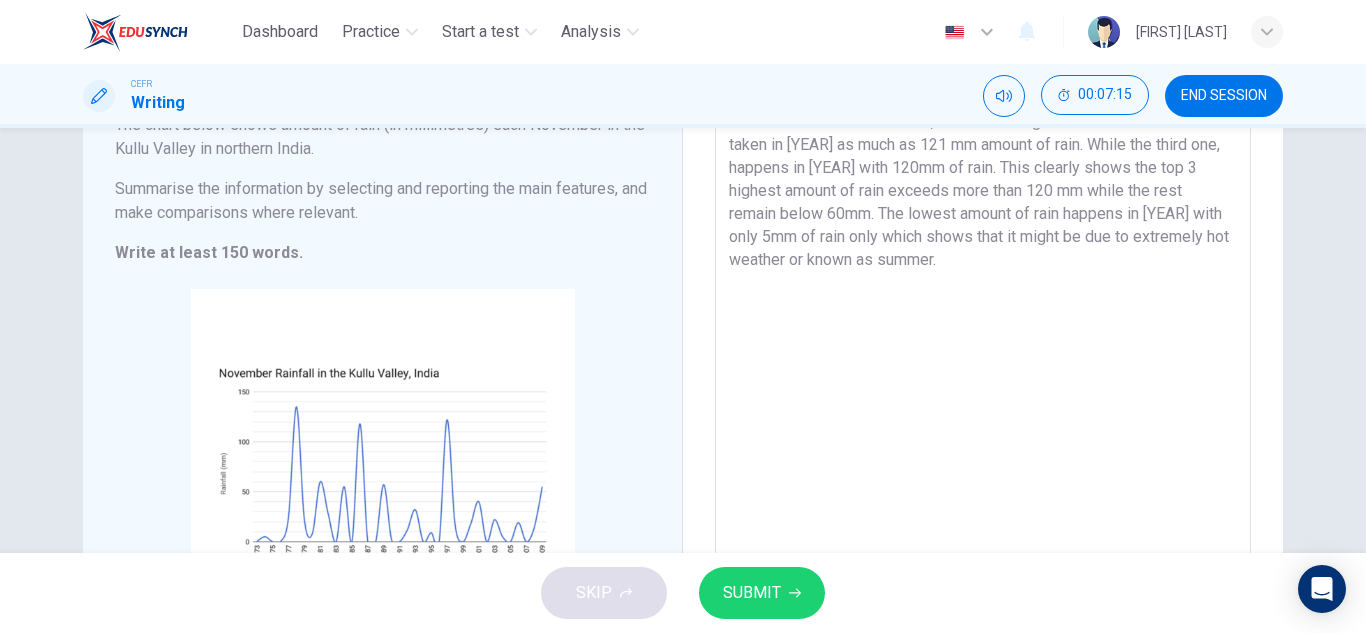 click on "In [YEAR], [CITY] [COUNTRY] has the highest amount of rain as much as 135 mm in November. The chart clearly shows that it is rainy season with that amount of rain. Next, the second highest amount of rain is taken in [YEAR] as much as 121 mm amount of rain. While the third one, happens in [YEAR] with 120mm of rain. This clearly shows the top 3 highest amount of rain exceeds more than 120 mm while the rest remain below 60mm. The lowest amount of rain happens in [YEAR] with only 5mm of rain only which shows that it might be due to extremely hot weather or known as summer." at bounding box center (983, 343) 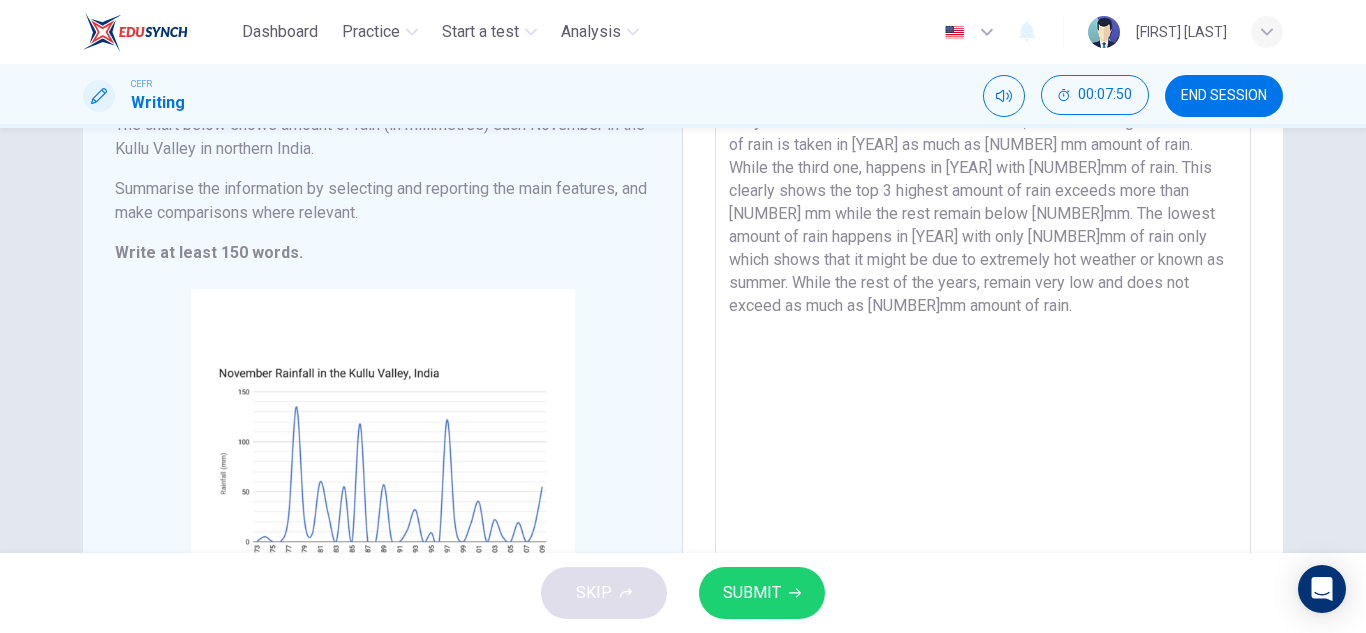 type on "In [YEAR], [CITY] Valley, [COUNTRY] has the highest amount of rain as much as [NUMBER] mm in November. The chart clearly shows that it is rainy season with that amount of rain. Next, the second highest amount of rain is taken in [YEAR] as much as [NUMBER] mm amount of rain. While the third one, happens in [YEAR] with [NUMBER]mm of rain. This clearly shows the top 3 highest amount of rain exceeds more than [NUMBER] mm while the rest remain below [NUMBER]mm. The lowest amount of rain happens in [YEAR] with only [NUMBER]mm of rain only which shows that it might be due to extremely hot weather or known as summer. While the rest of the years, remain very low and does not exceed as much as [NUMBER]mm amount of rain." 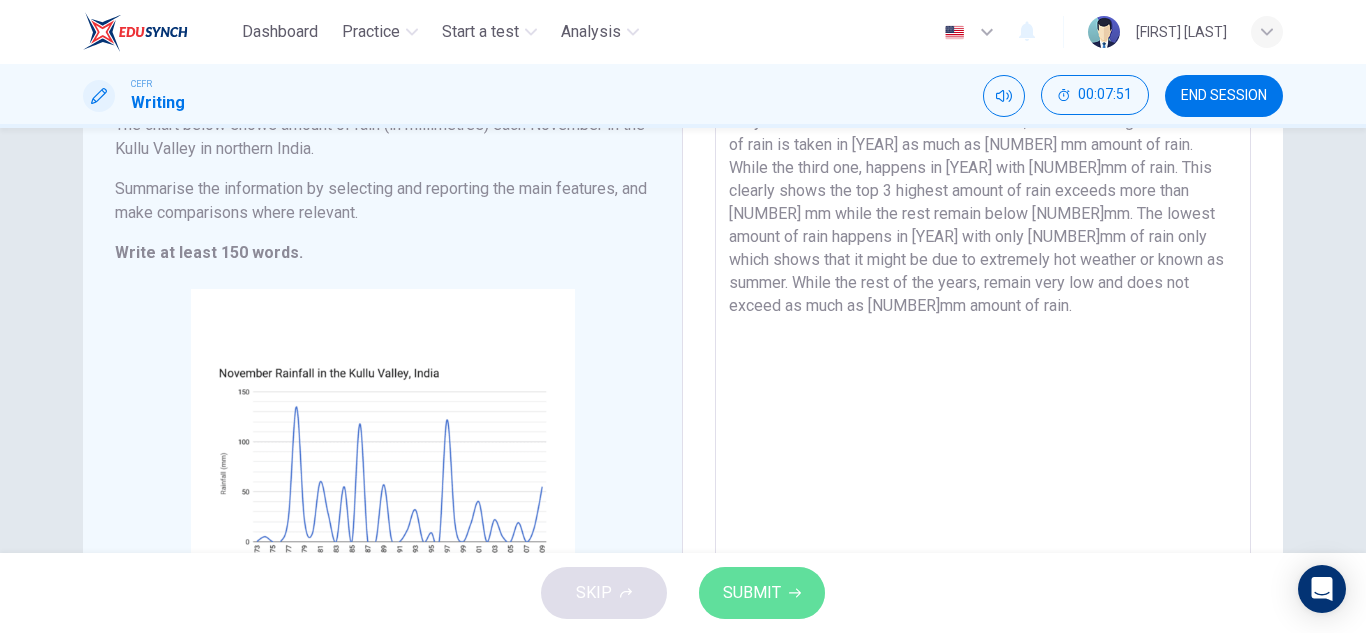click at bounding box center (795, 593) 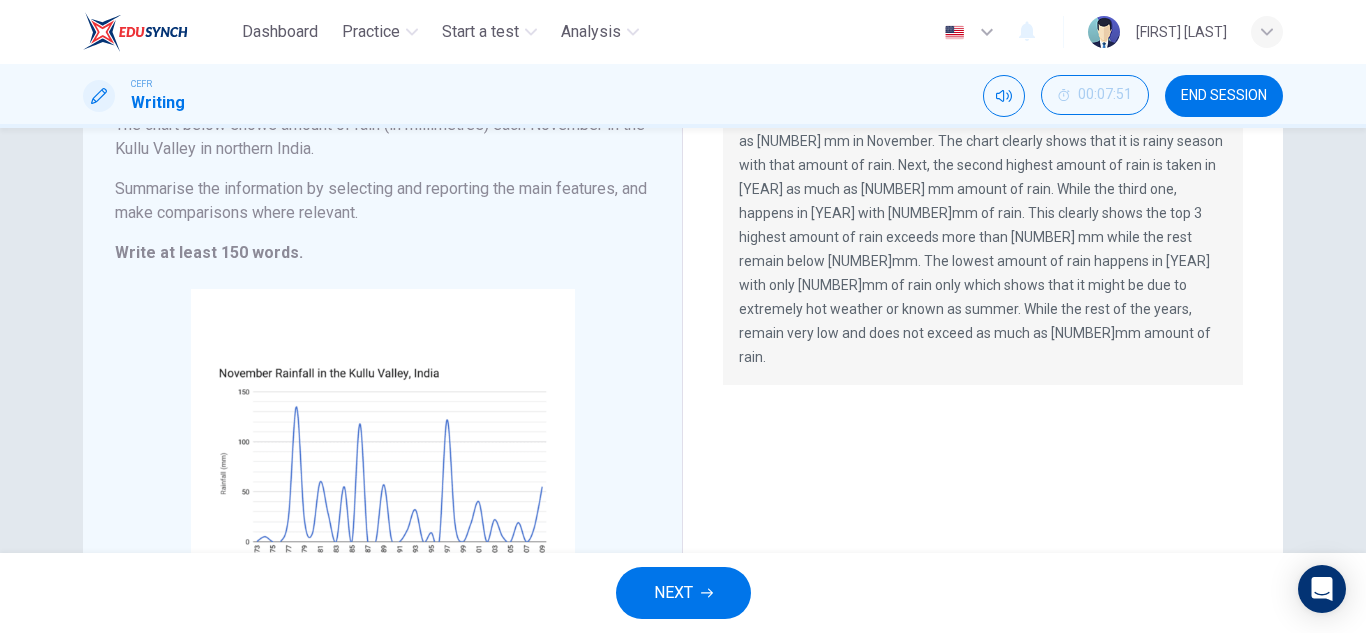 scroll, scrollTop: 0, scrollLeft: 0, axis: both 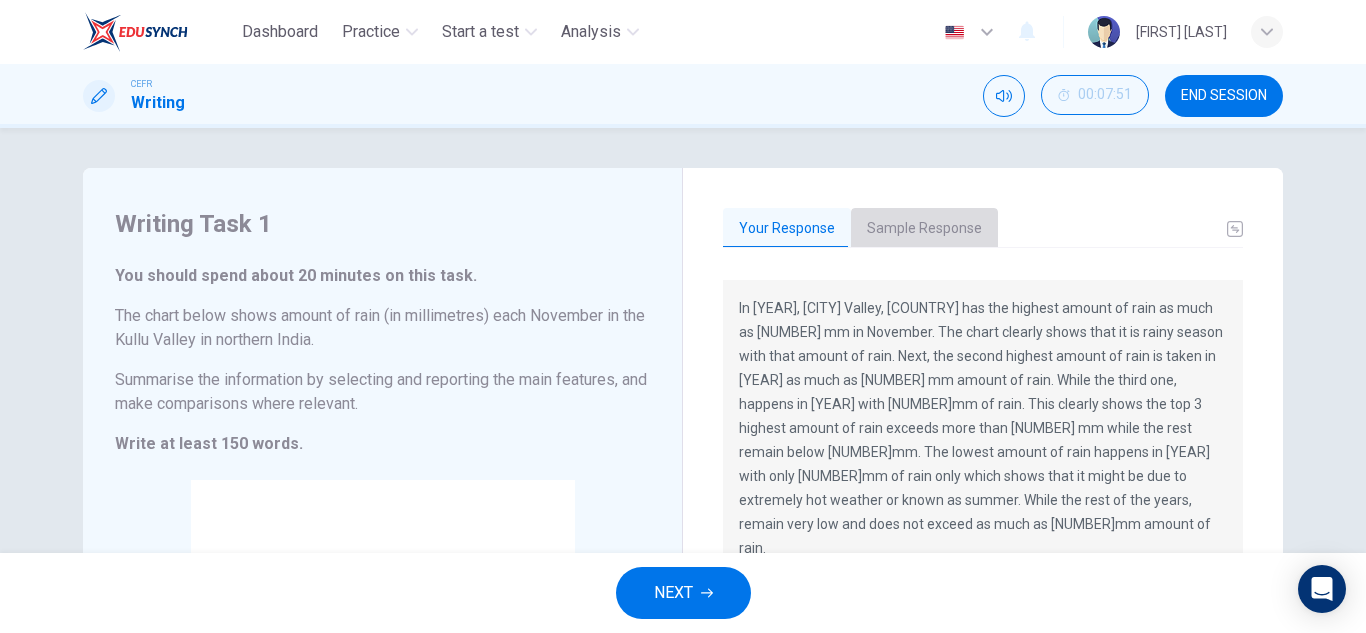 click on "Sample Response" at bounding box center (924, 229) 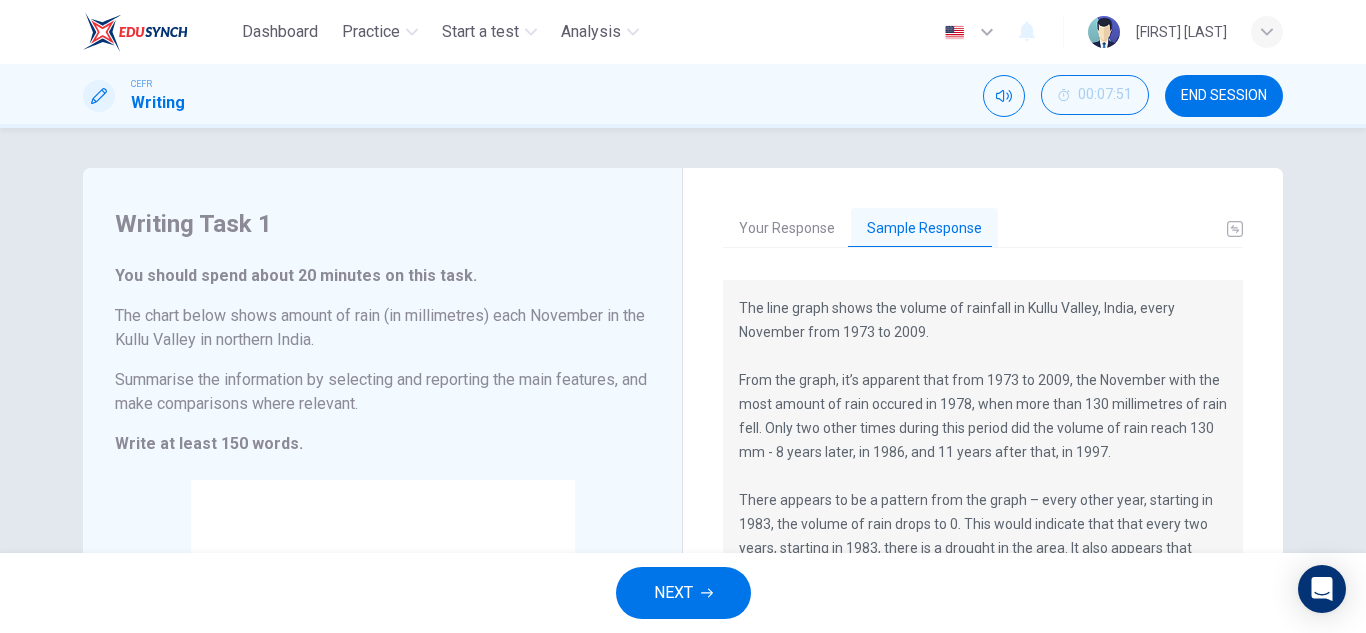 scroll, scrollTop: 48, scrollLeft: 0, axis: vertical 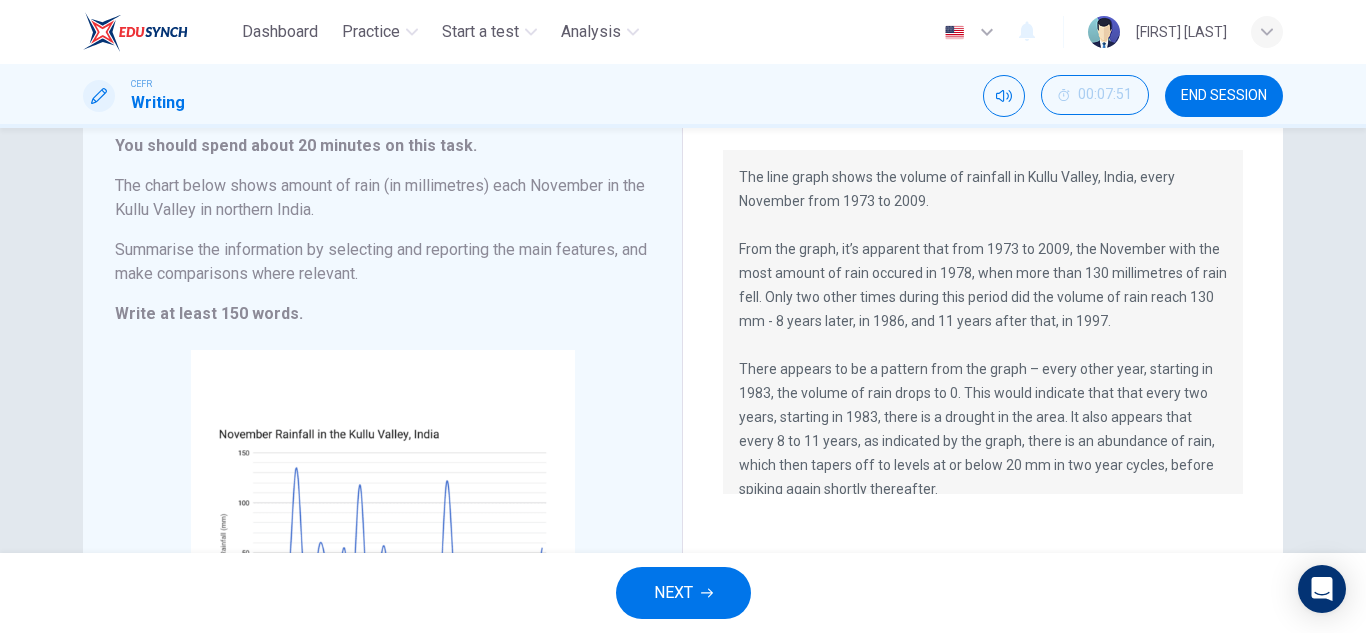 drag, startPoint x: 737, startPoint y: 170, endPoint x: 905, endPoint y: 346, distance: 243.3105 